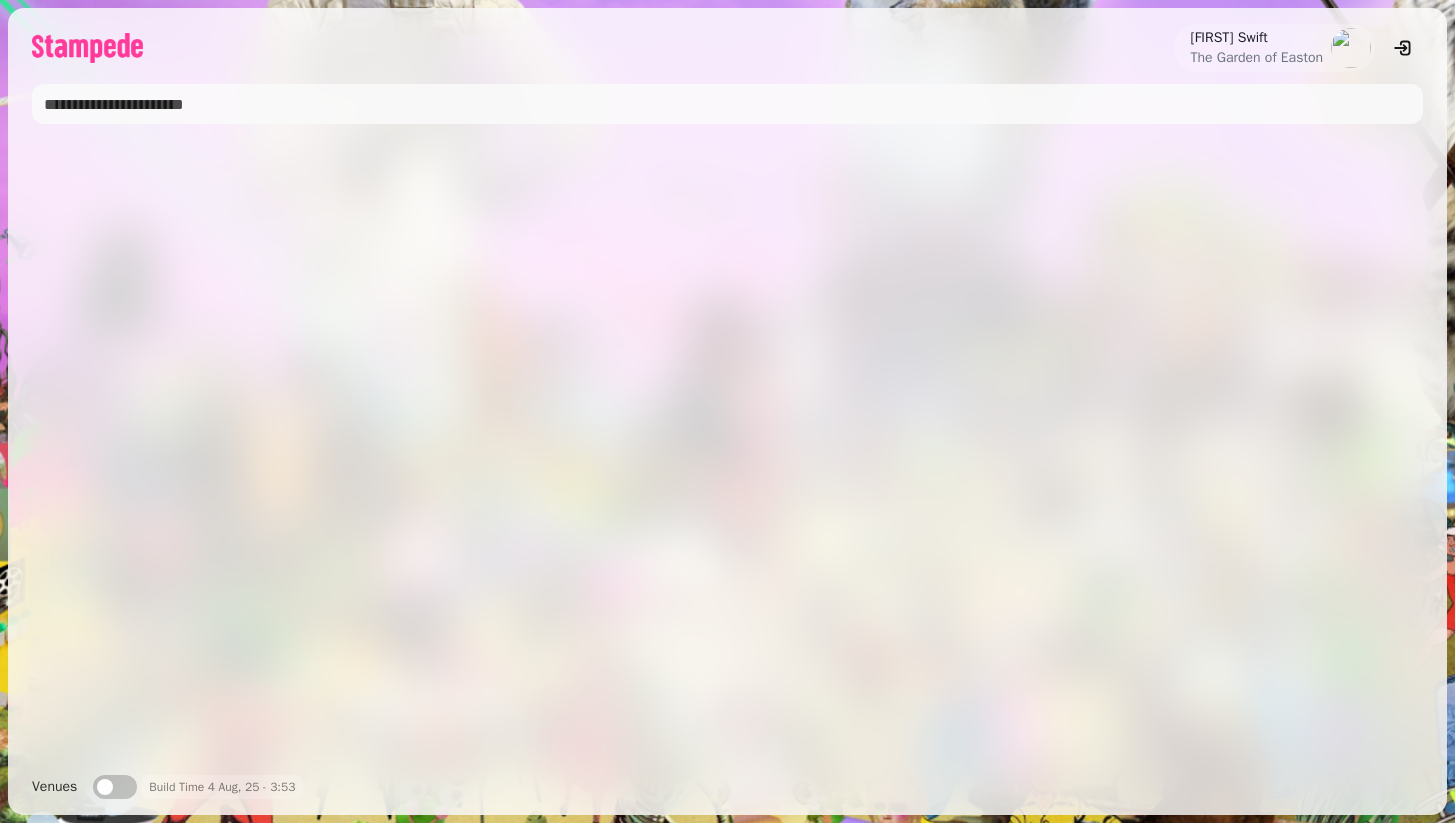 scroll, scrollTop: 0, scrollLeft: 0, axis: both 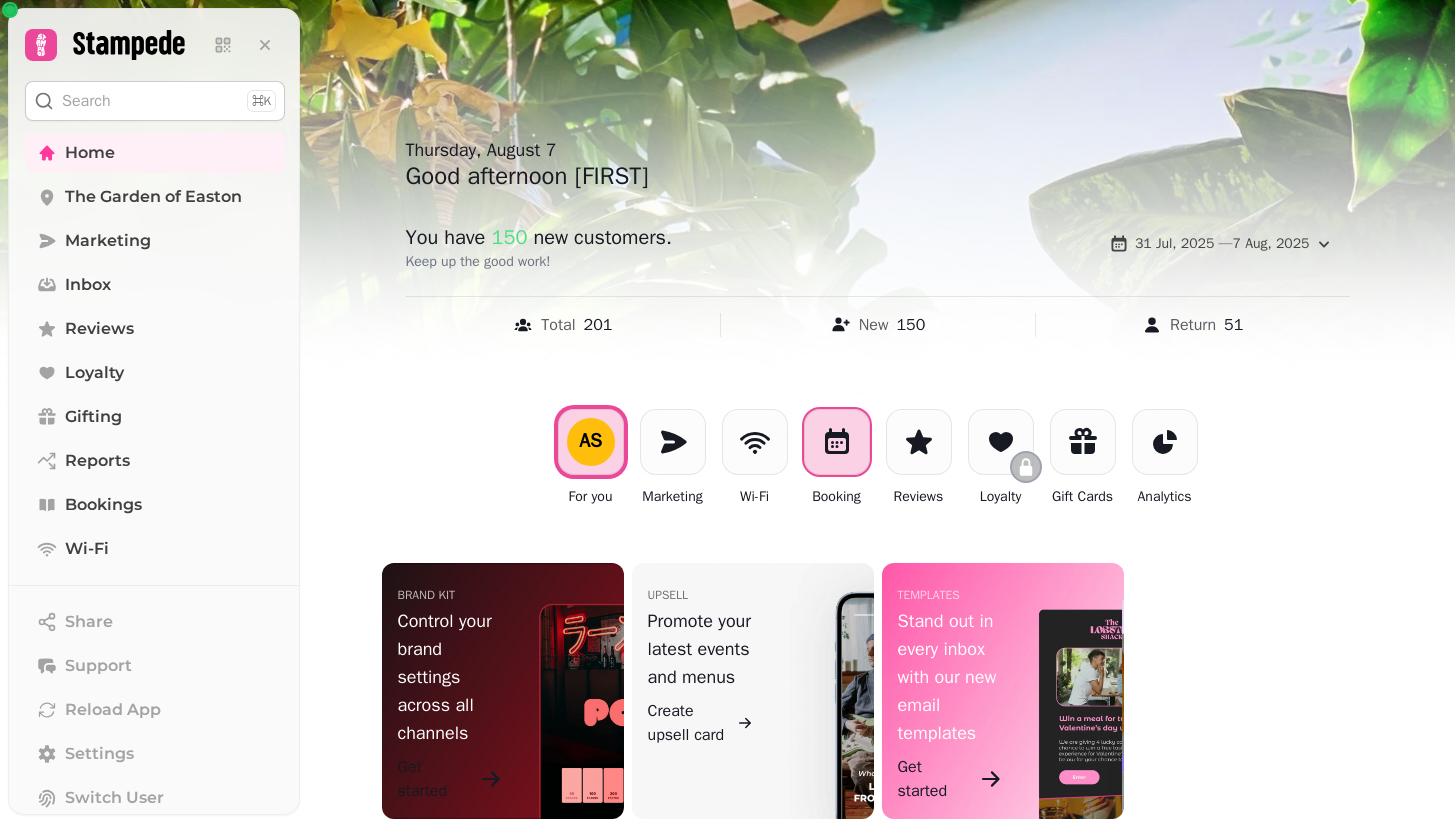 click 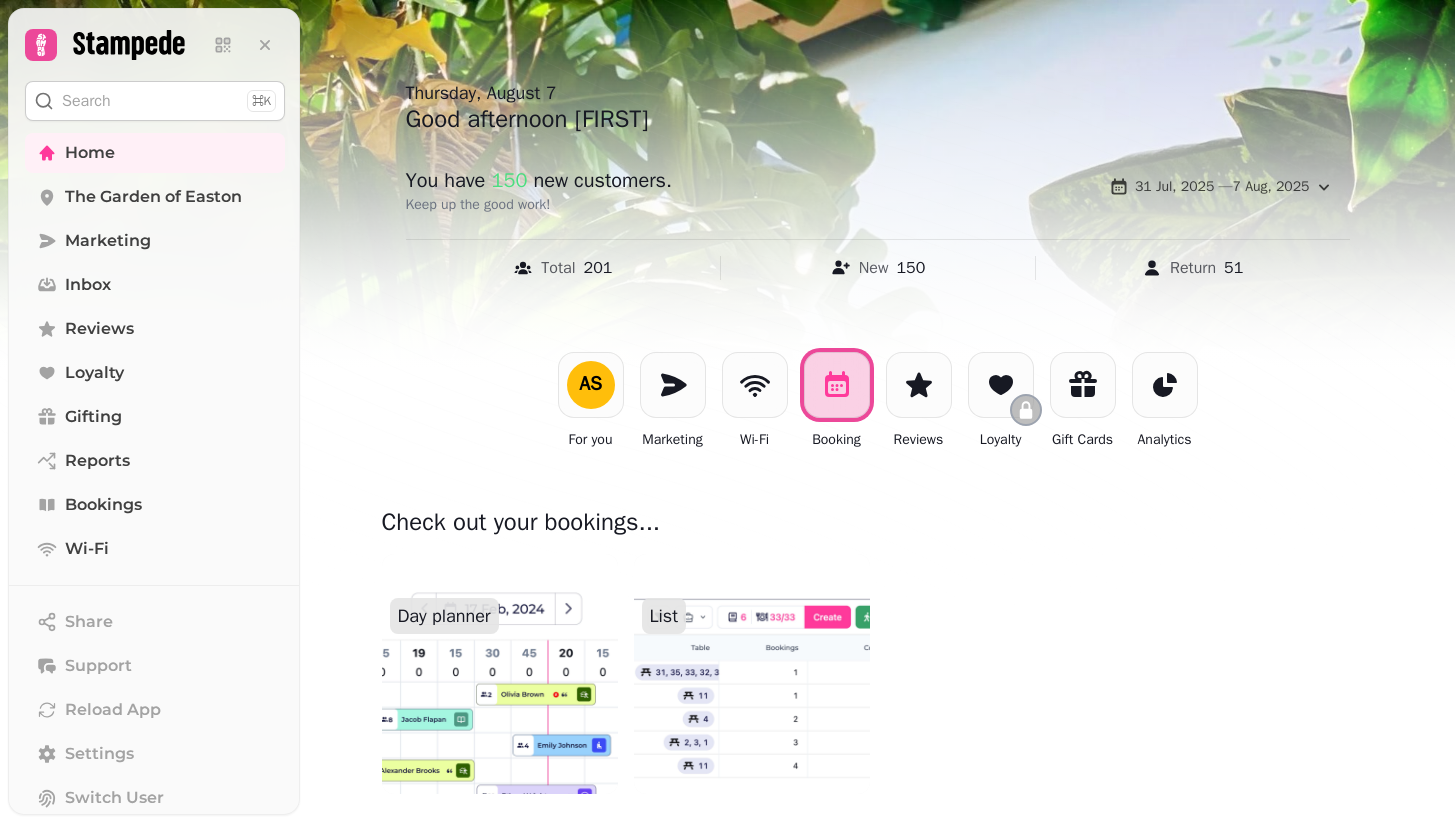 scroll, scrollTop: 59, scrollLeft: 0, axis: vertical 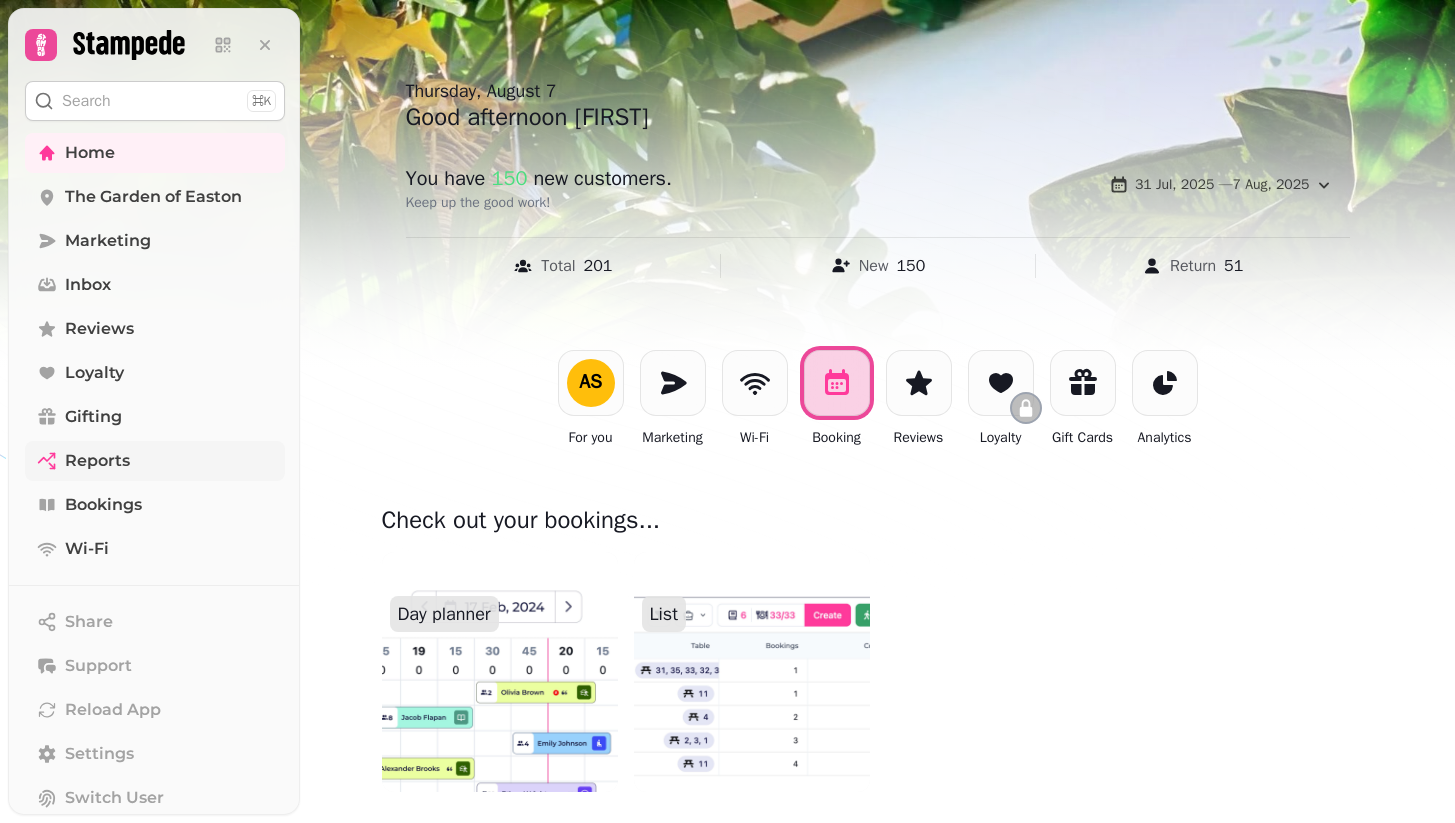 click on "Reports" at bounding box center [97, 461] 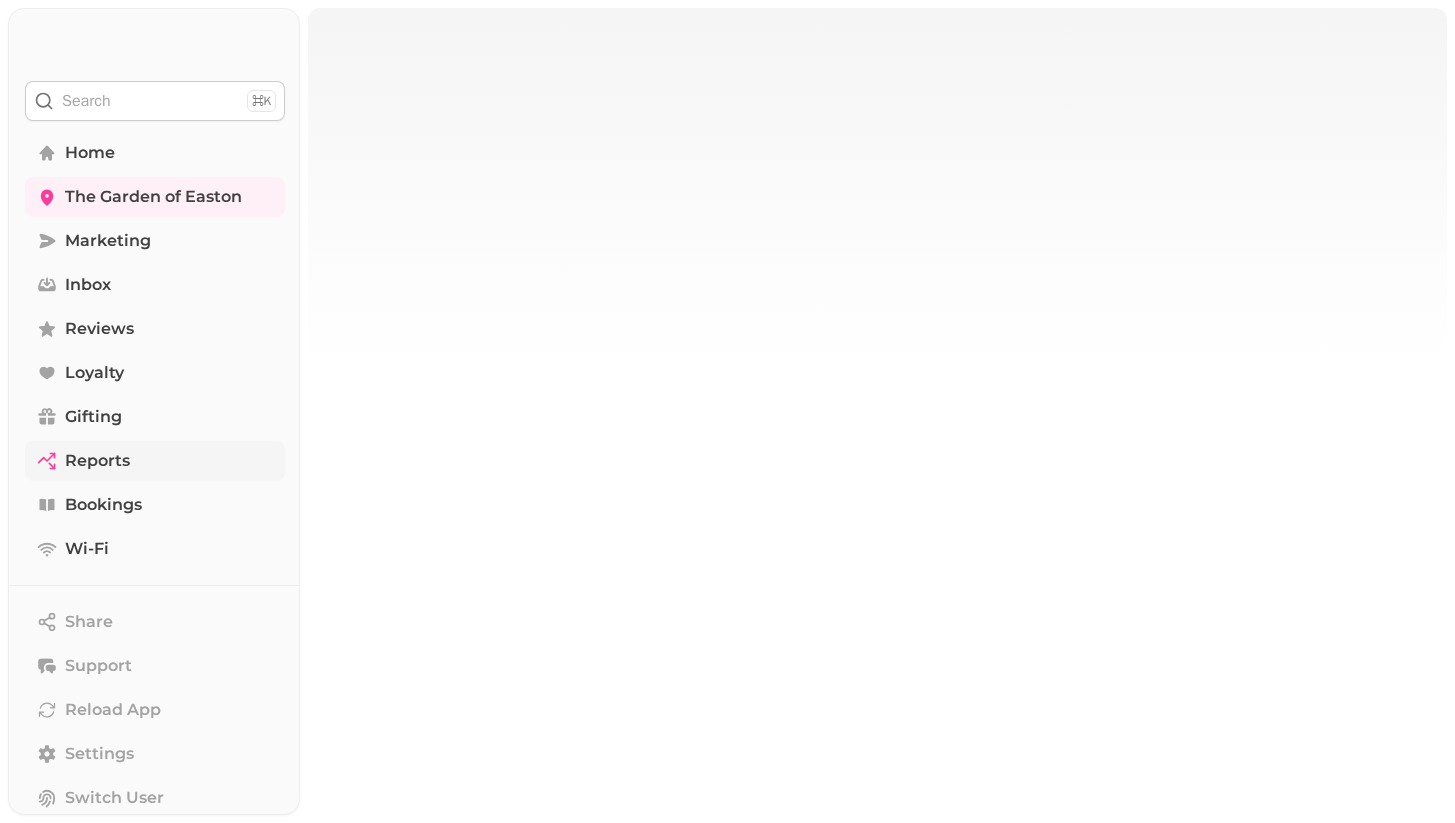 select on "**" 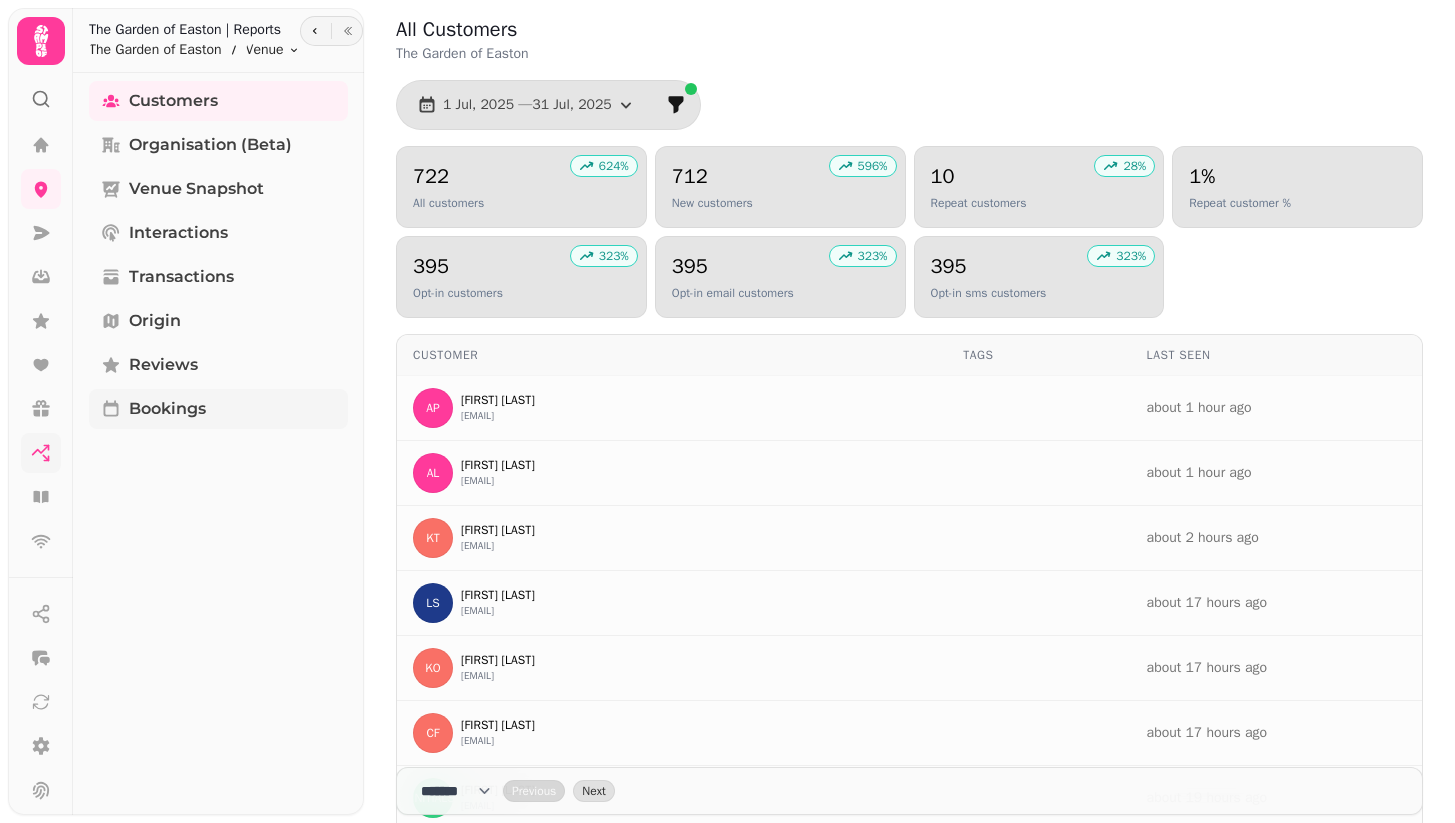 click on "Bookings" at bounding box center (167, 409) 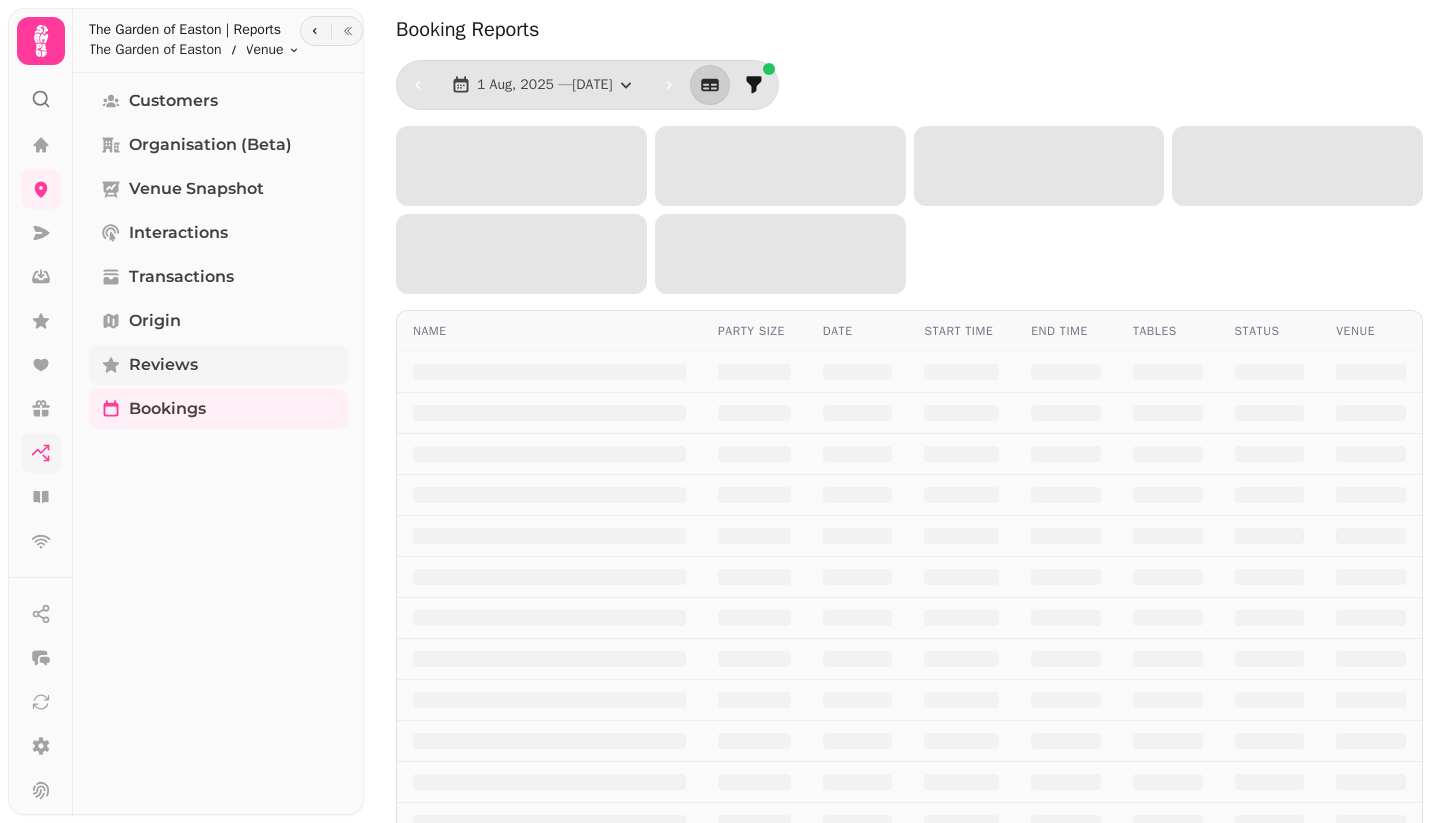 select on "**" 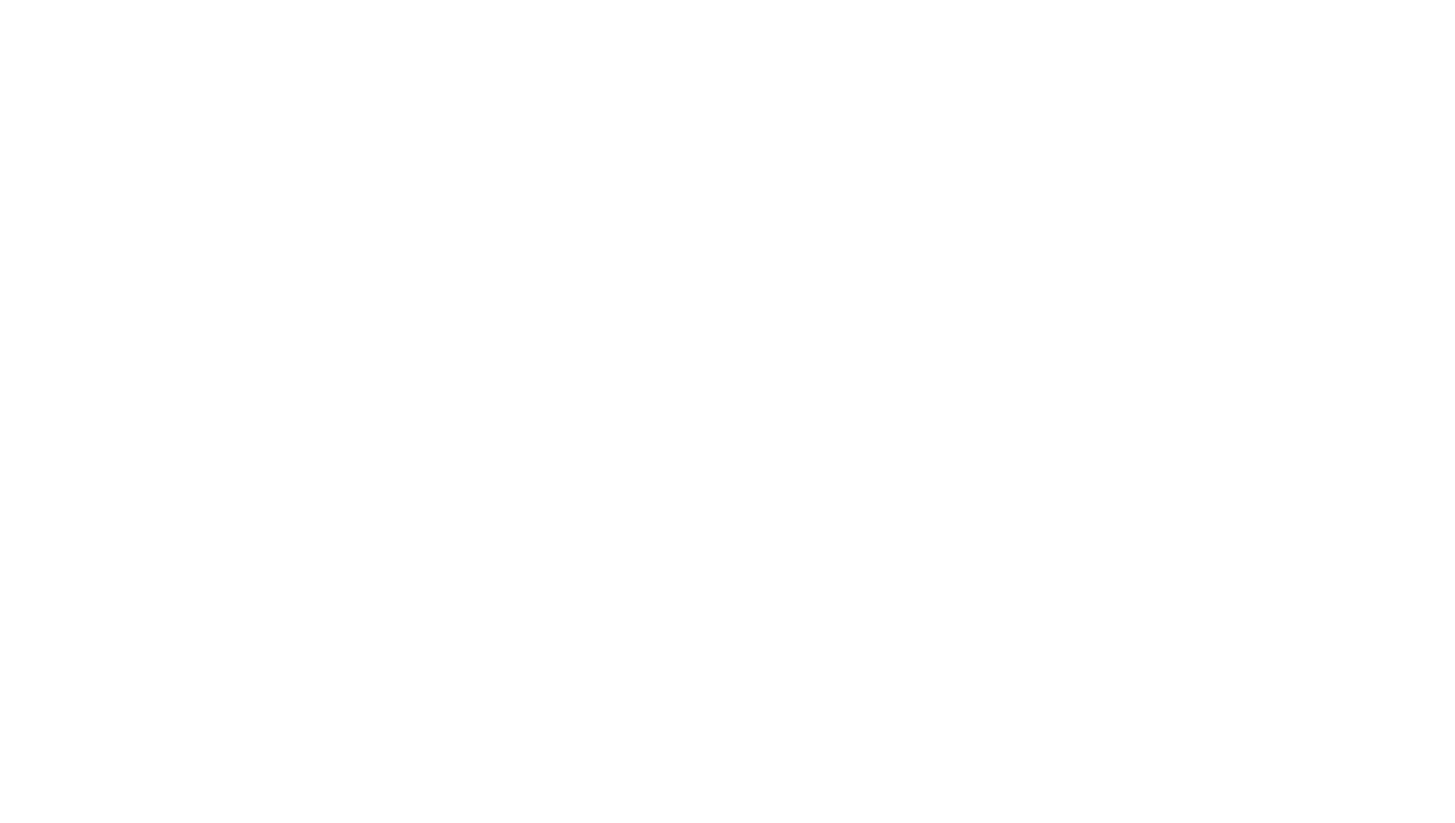 scroll, scrollTop: 0, scrollLeft: 0, axis: both 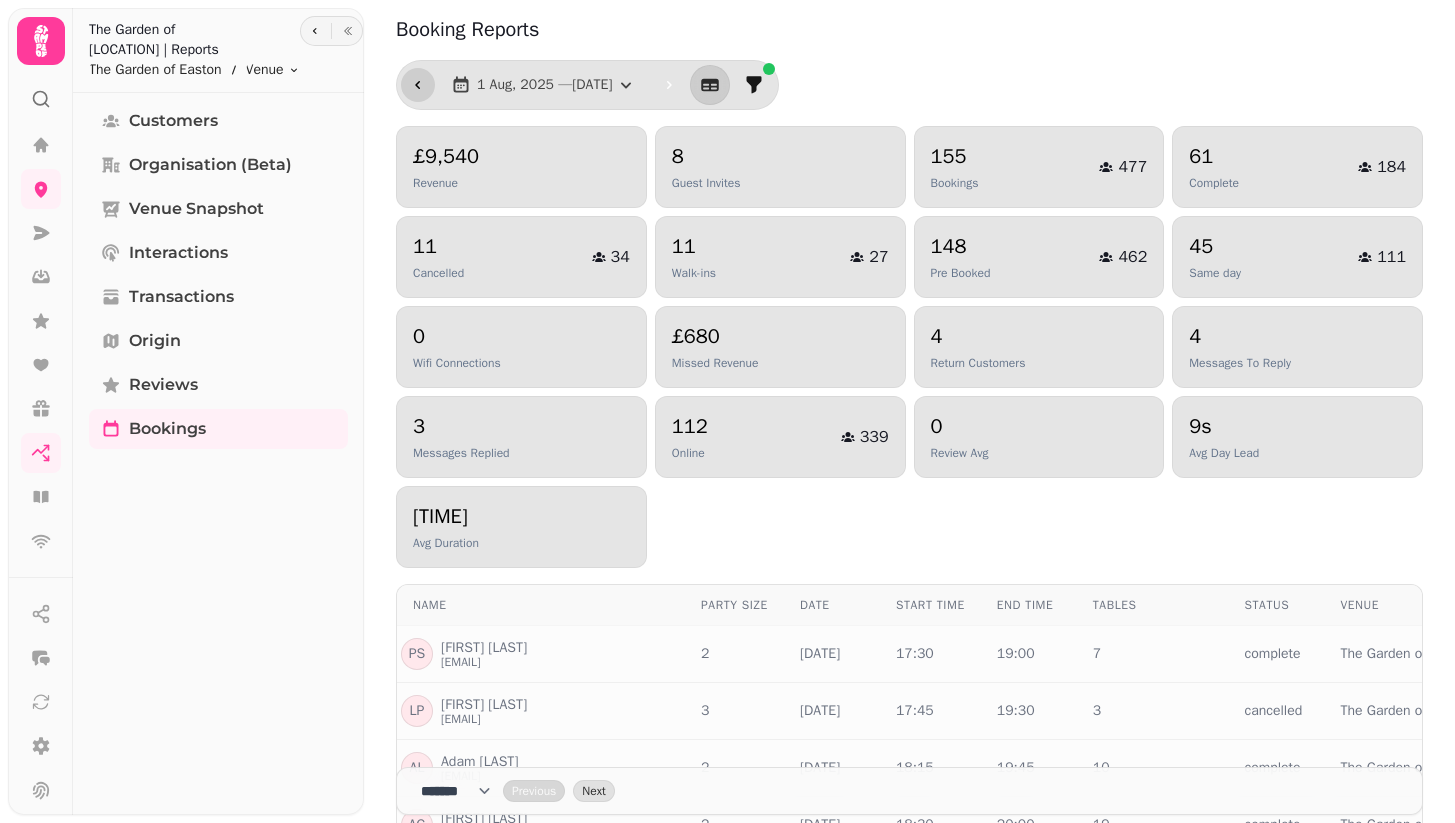 click 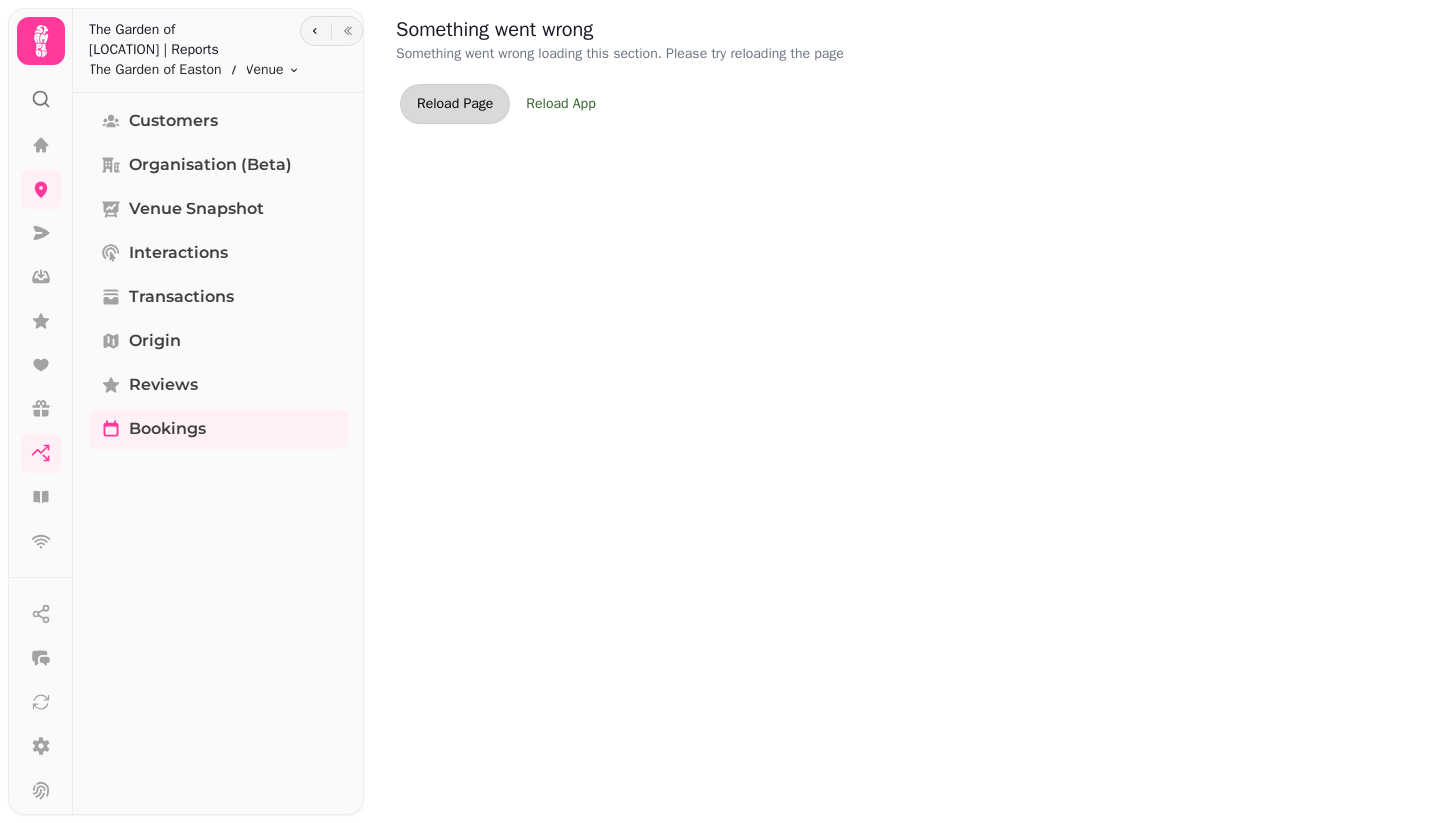 click on "Reload Page" at bounding box center [455, 104] 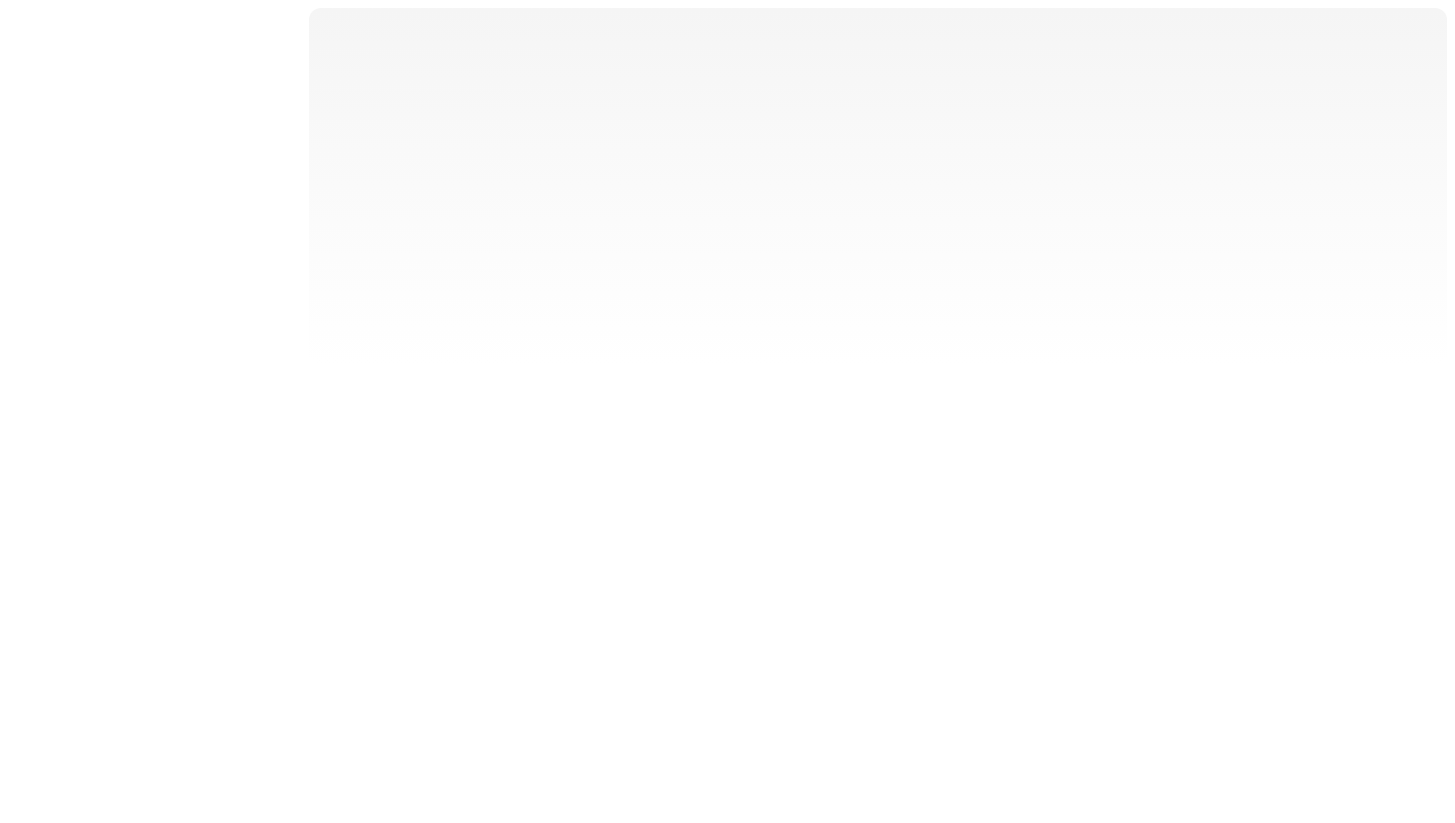 scroll, scrollTop: 0, scrollLeft: 0, axis: both 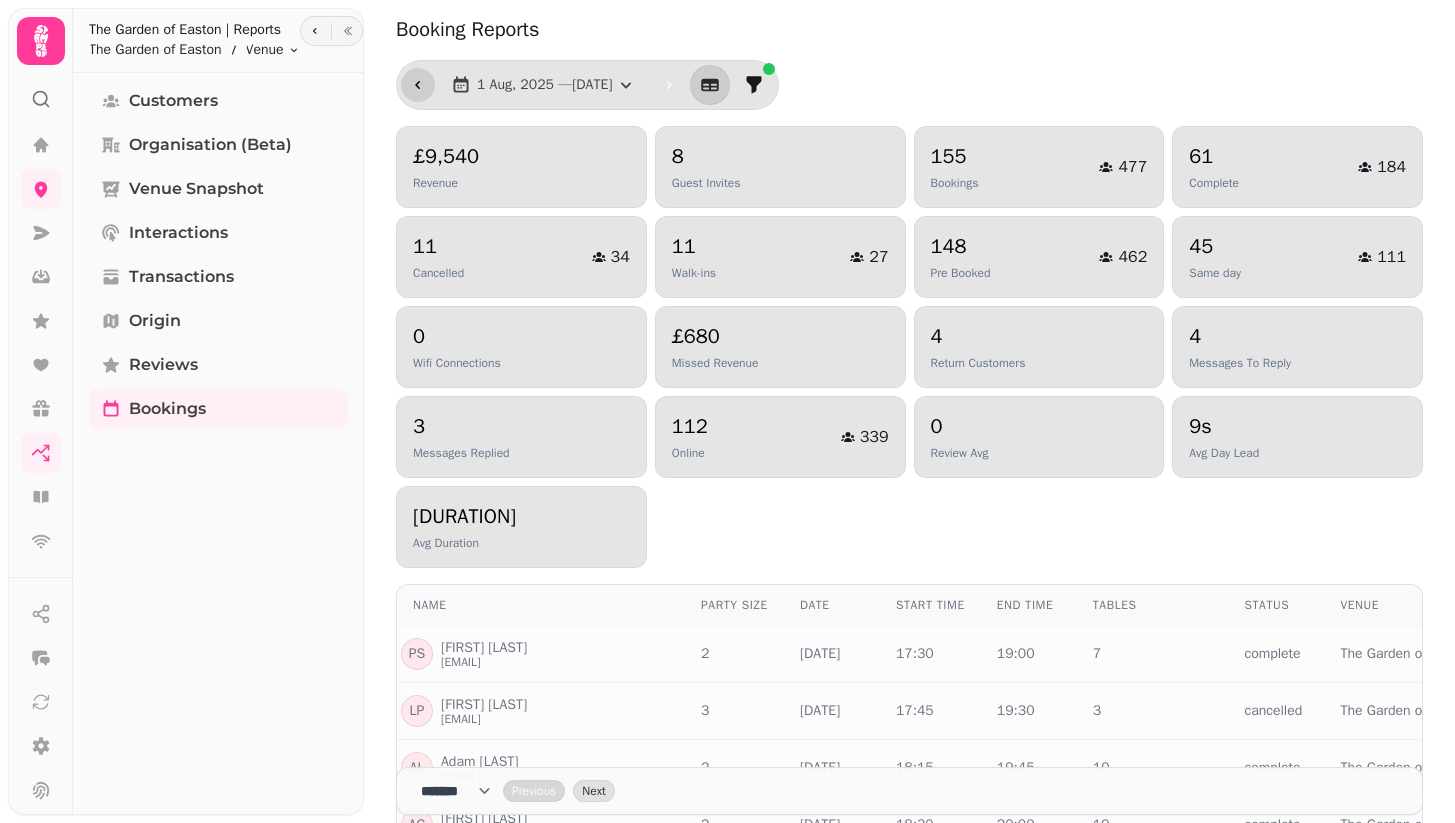 click 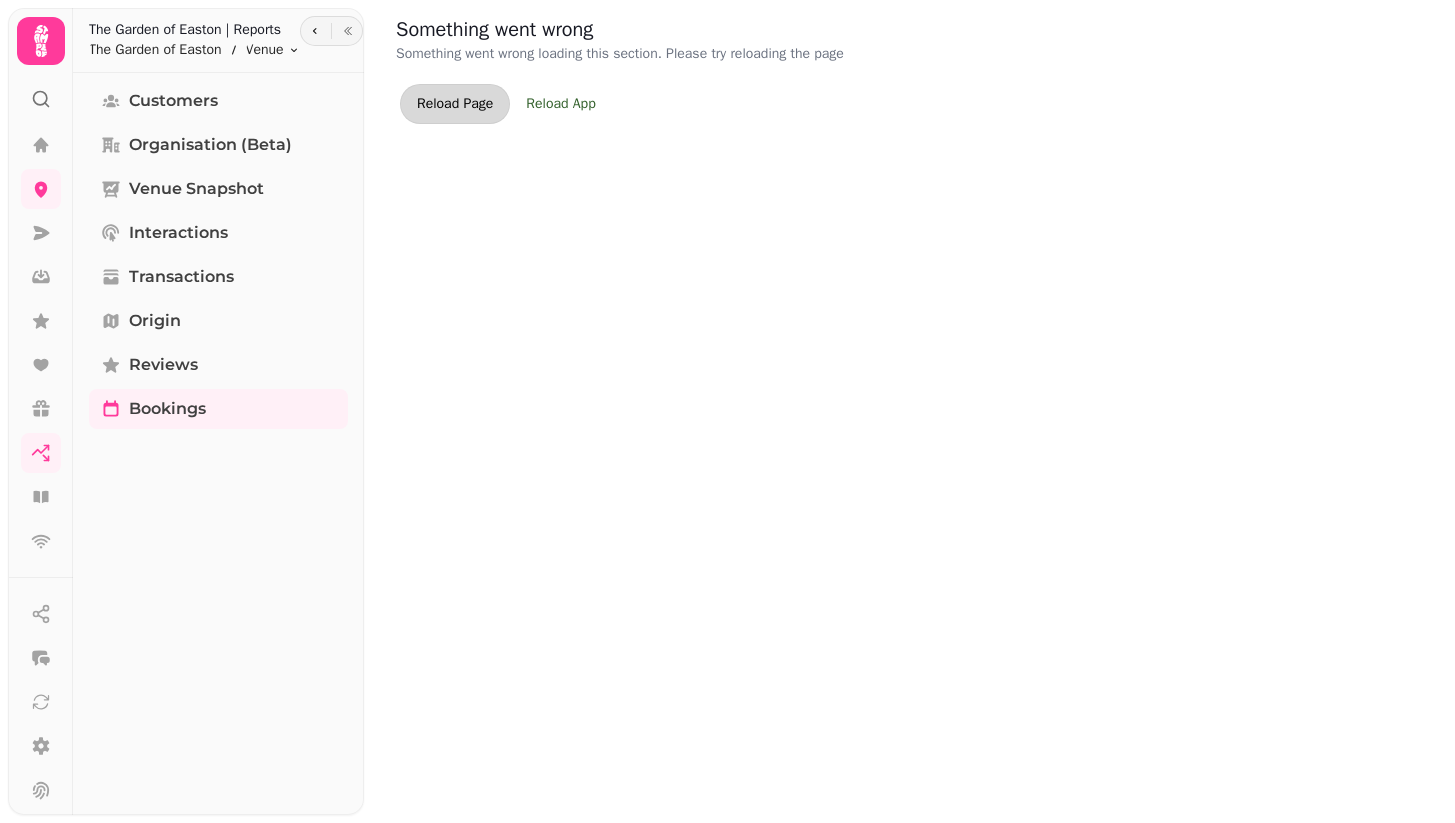 click on "Reload Page" at bounding box center [455, 104] 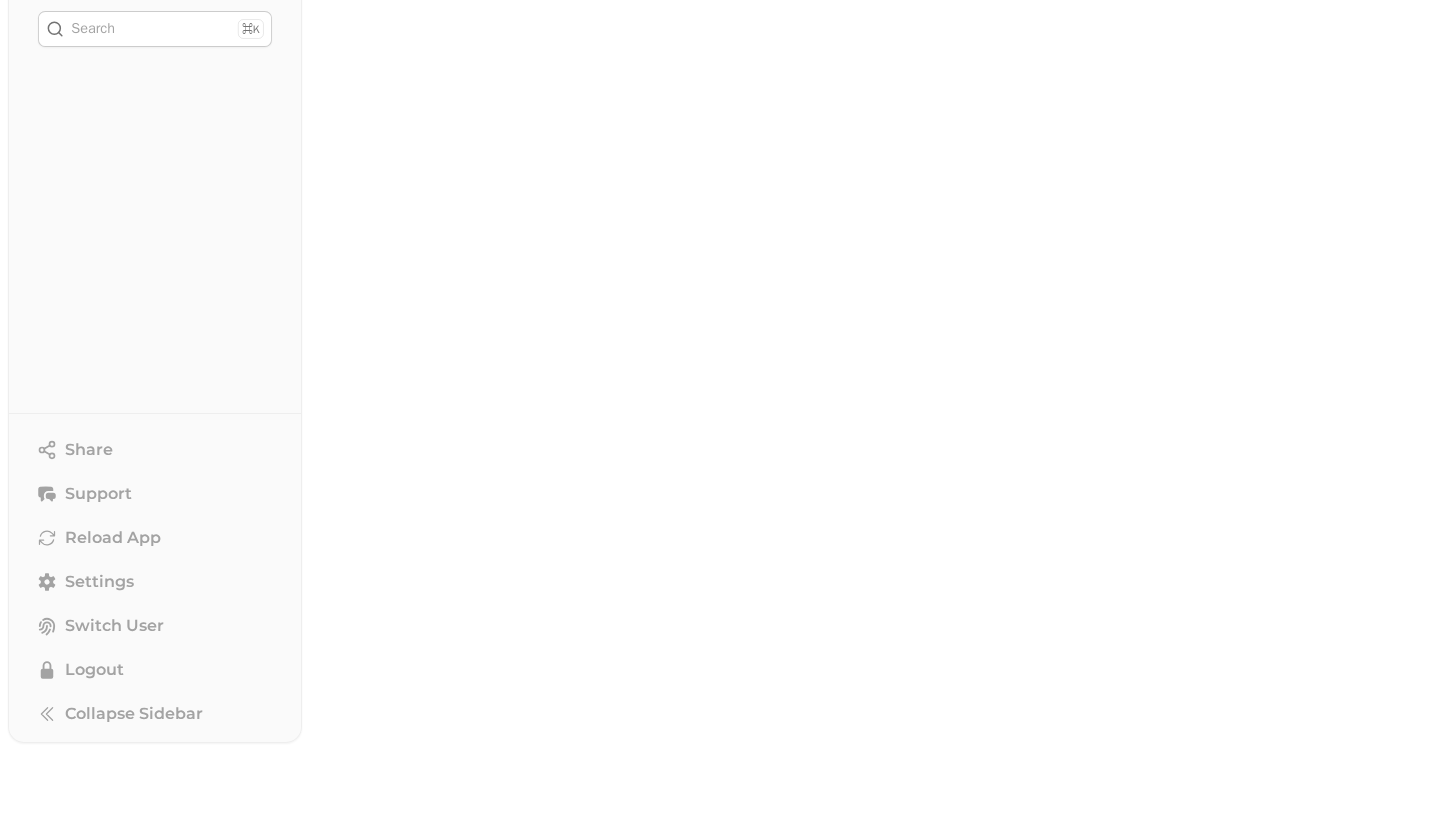 scroll, scrollTop: 0, scrollLeft: 0, axis: both 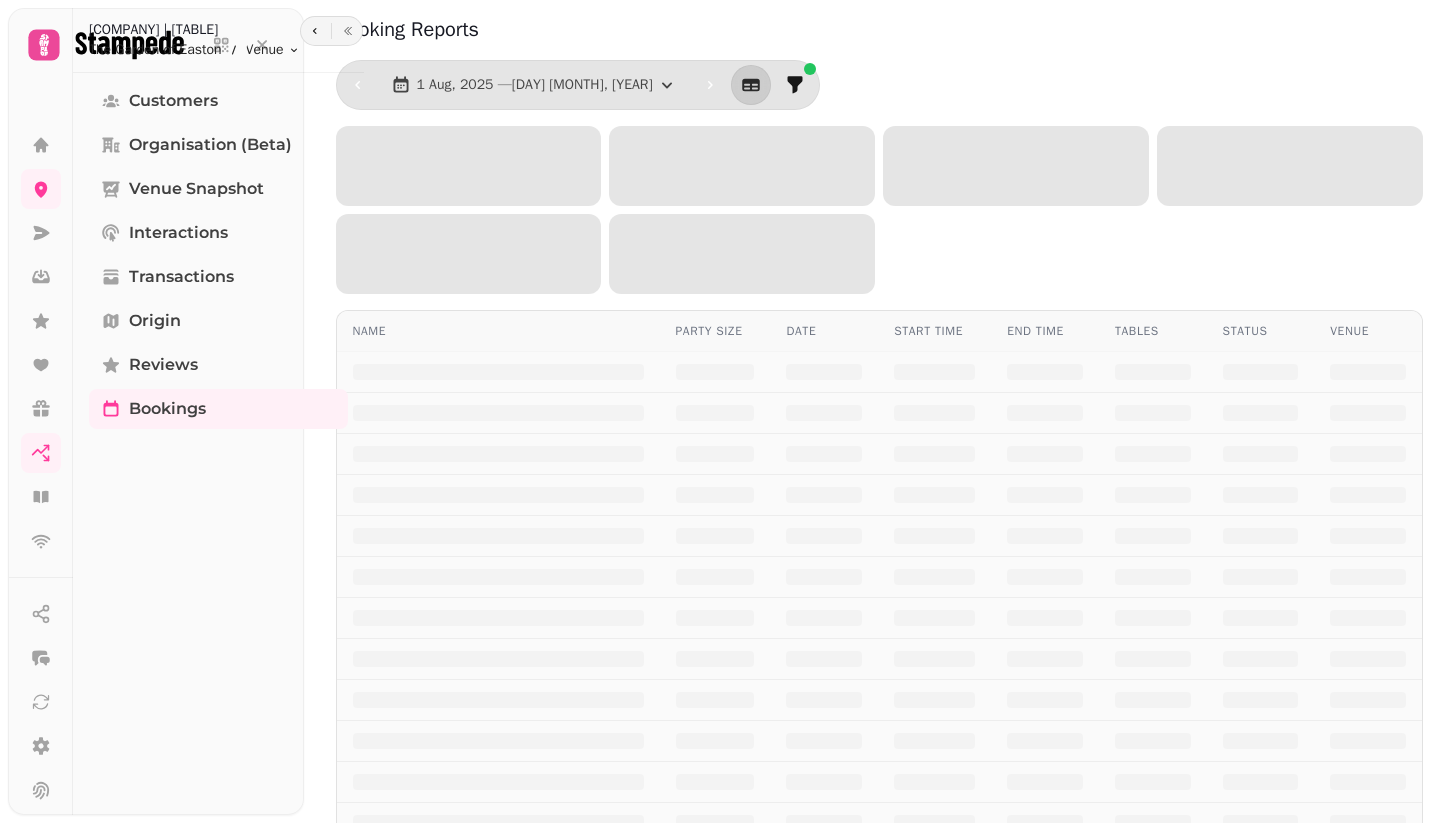 select on "**" 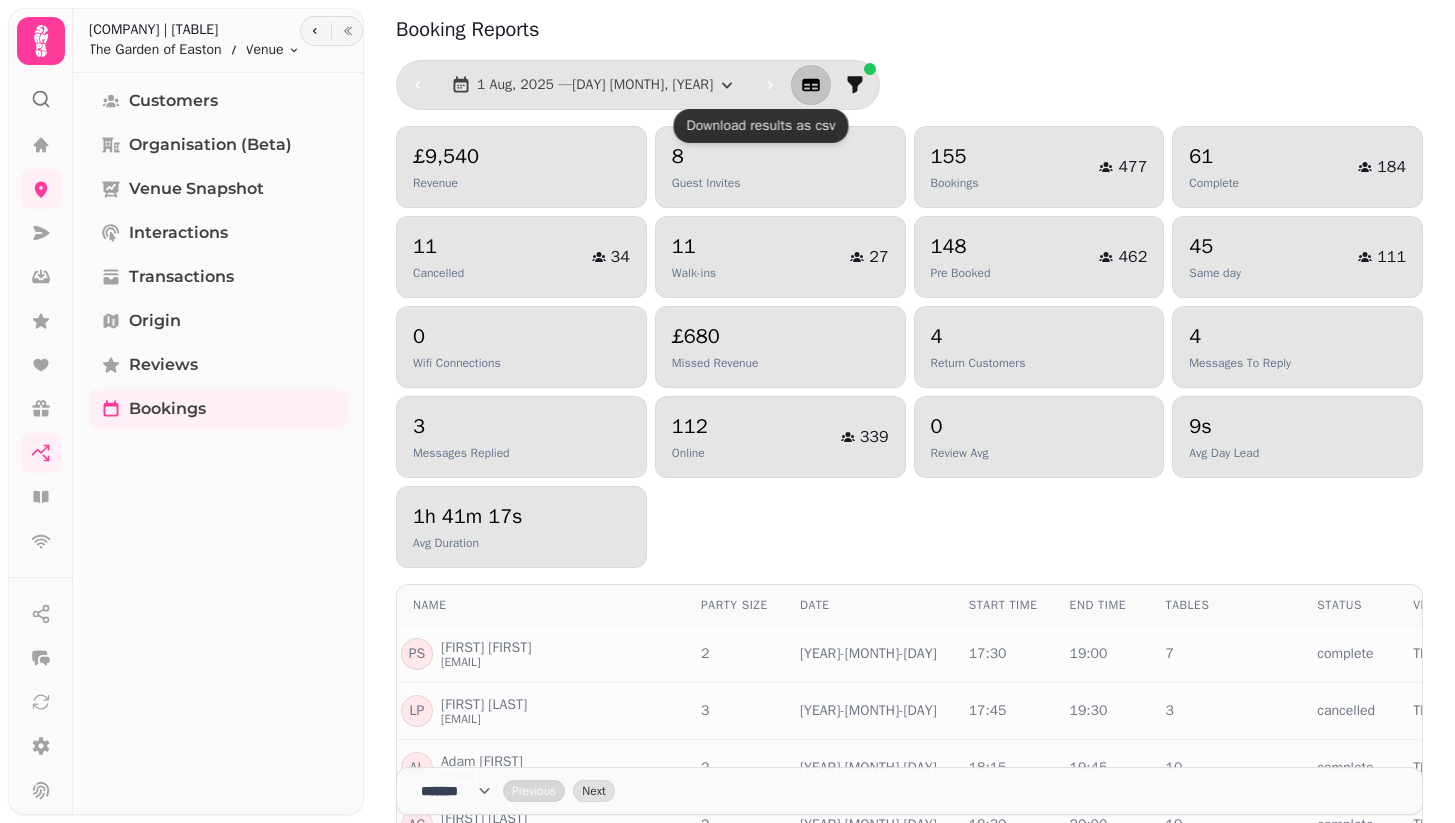 click 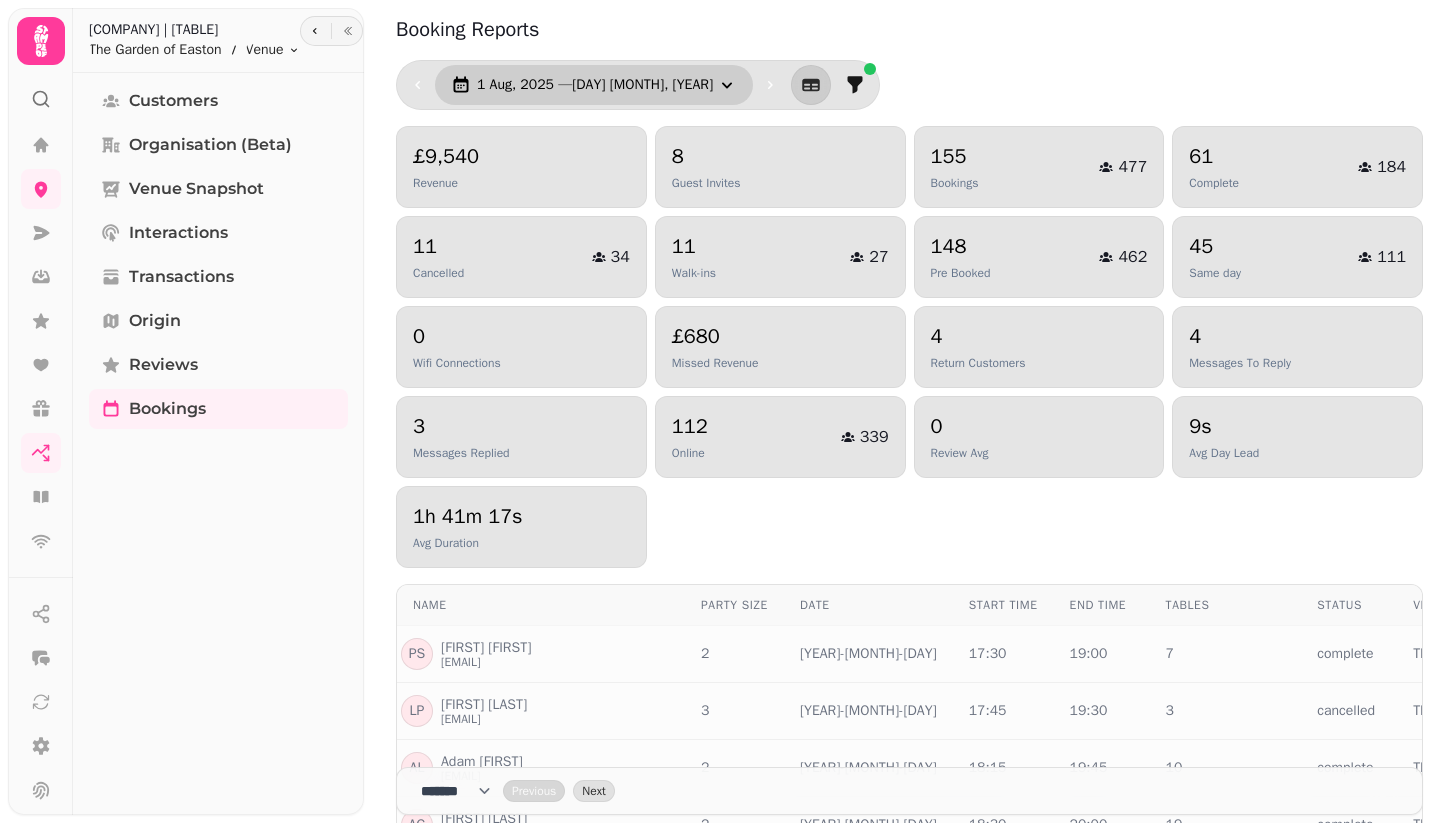 click 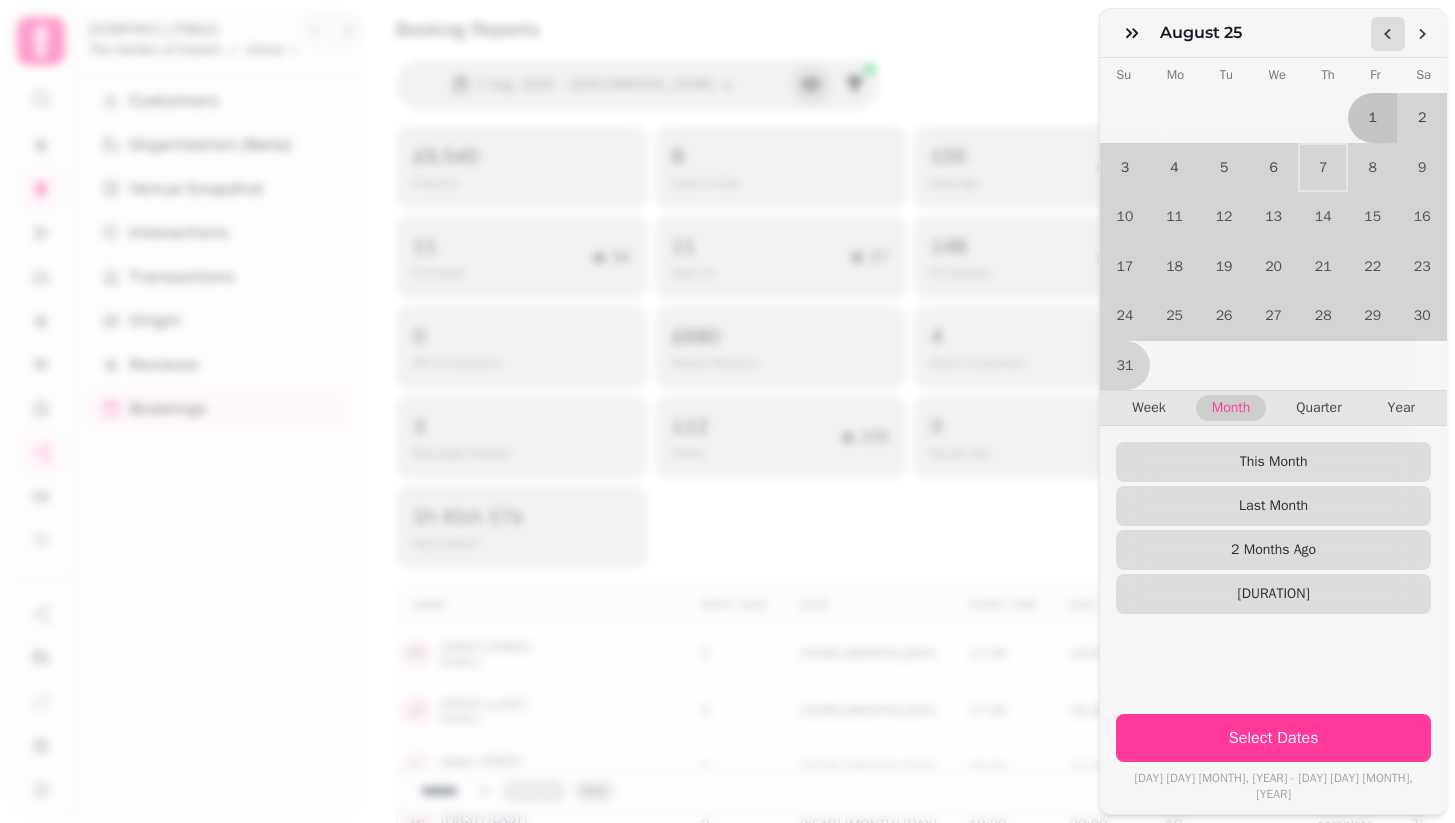 click 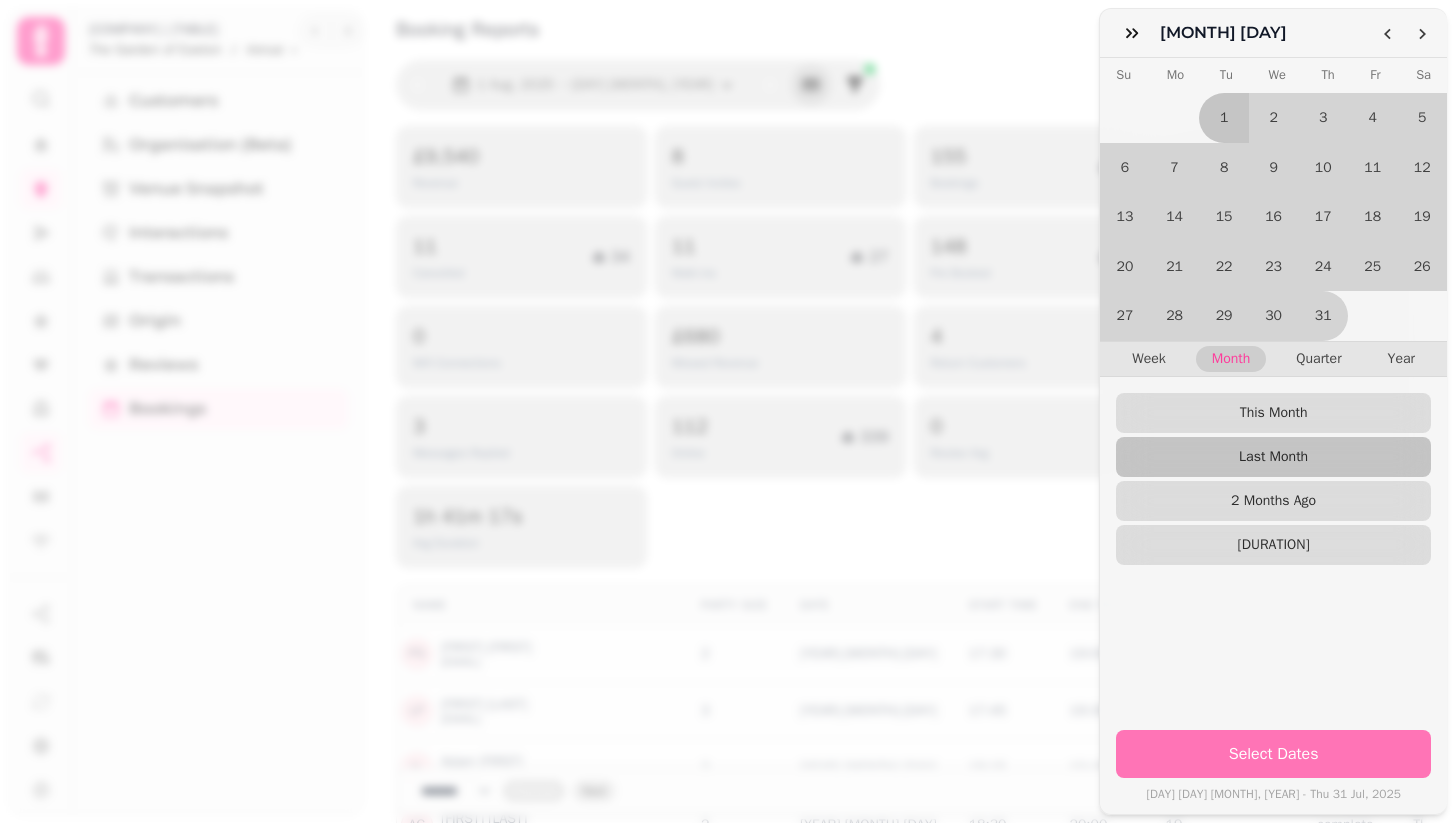 click on "Select Dates" at bounding box center (1273, 754) 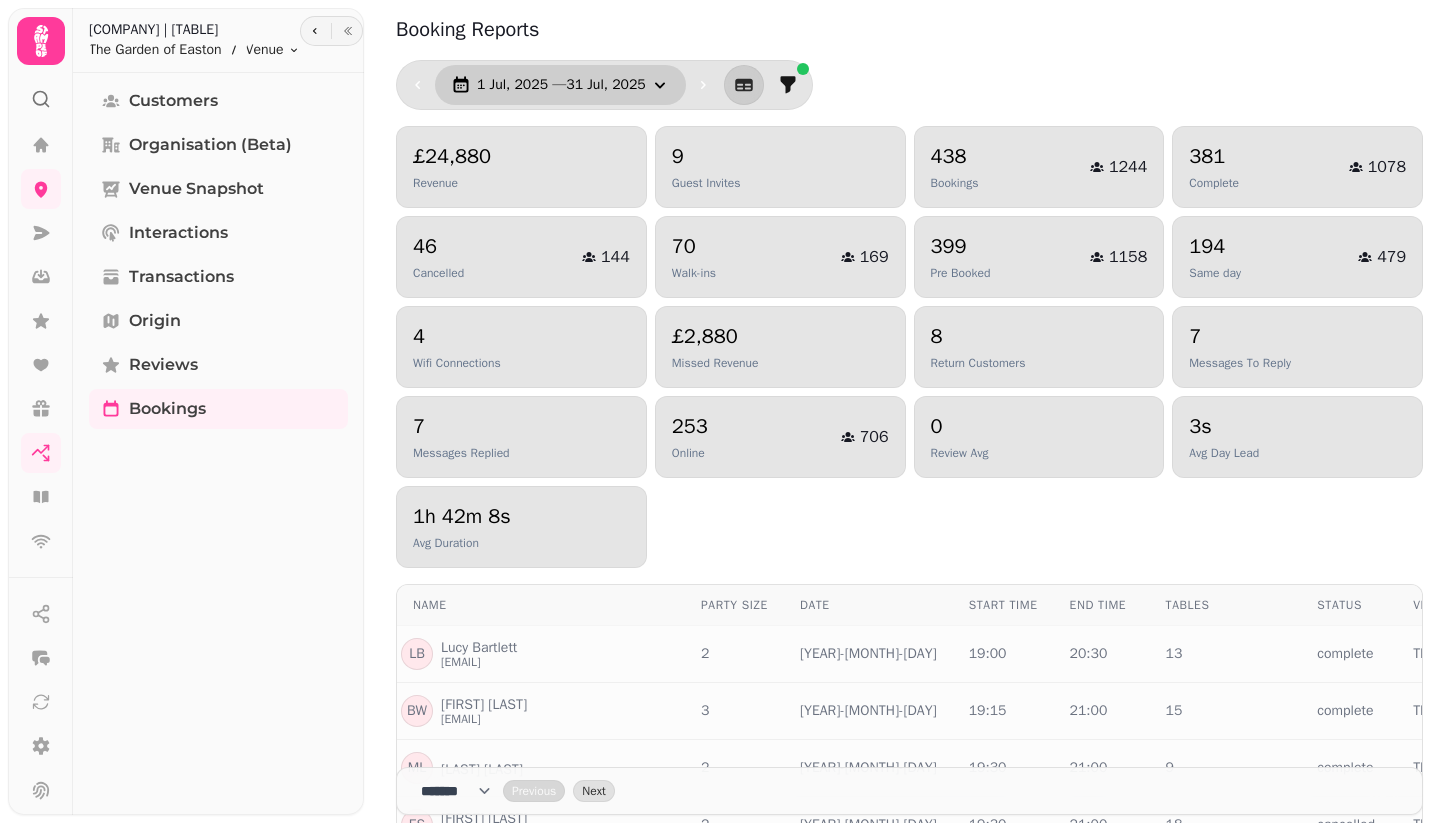 click 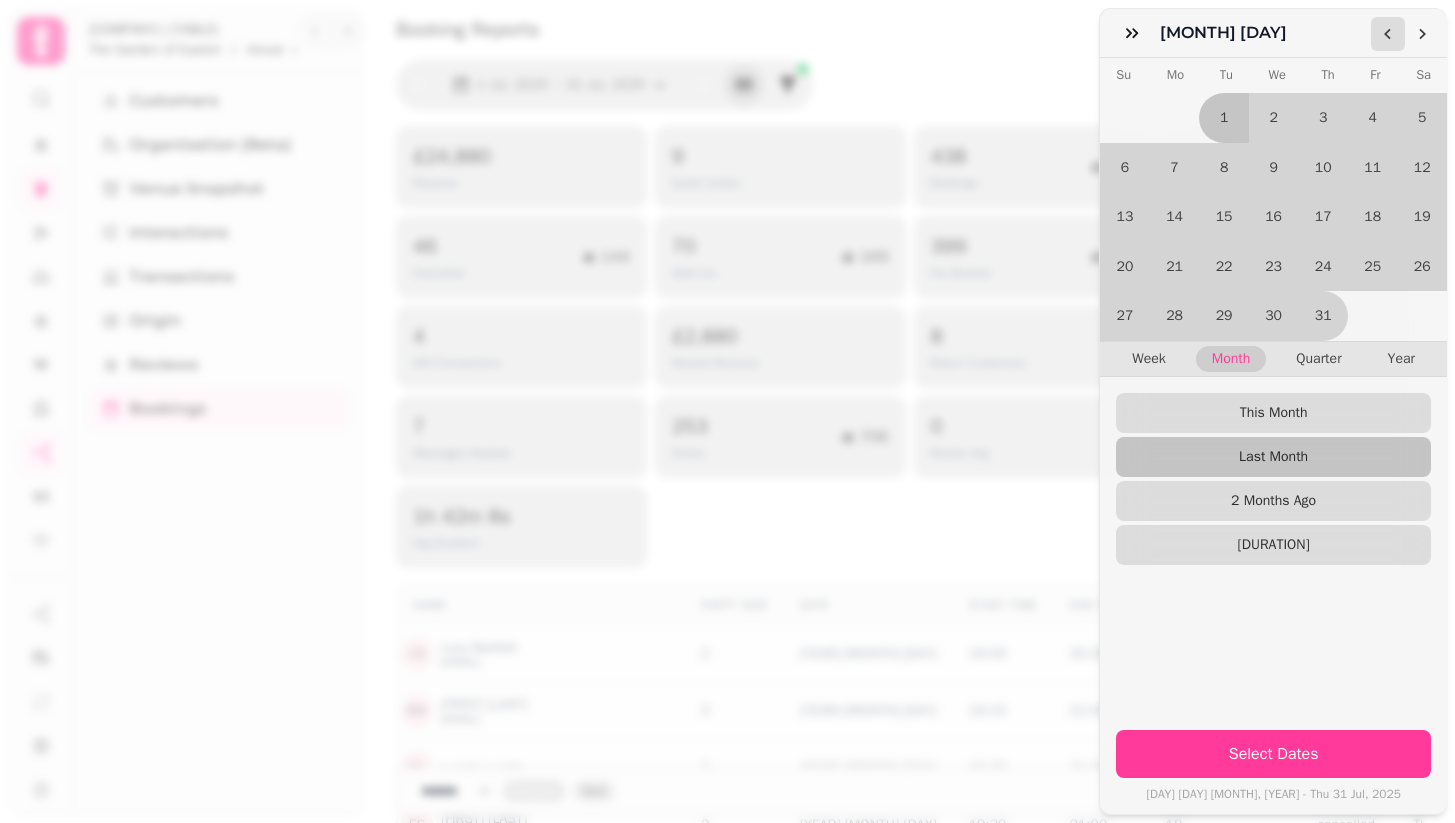 click 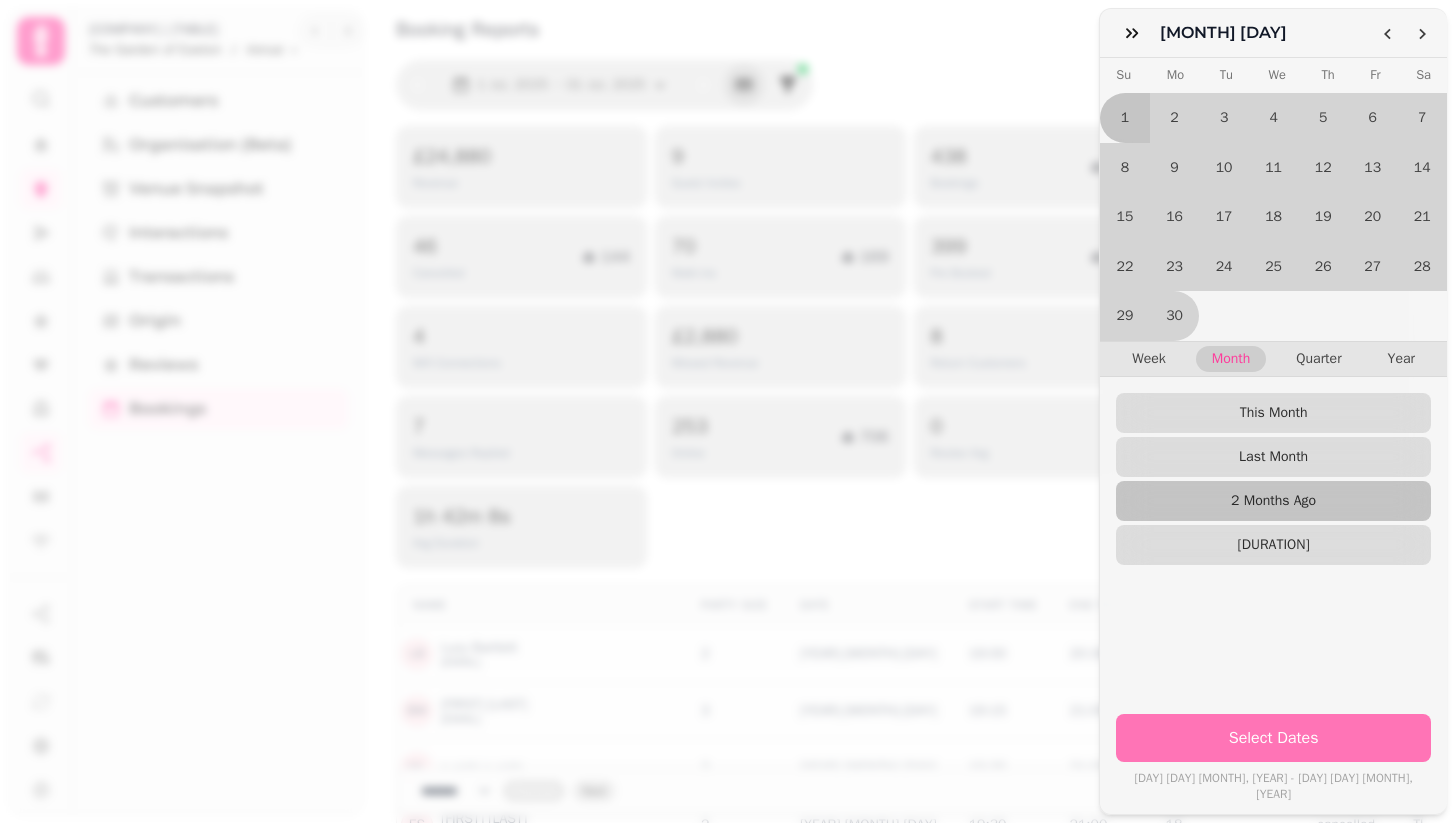 click on "Select Dates" at bounding box center [1273, 738] 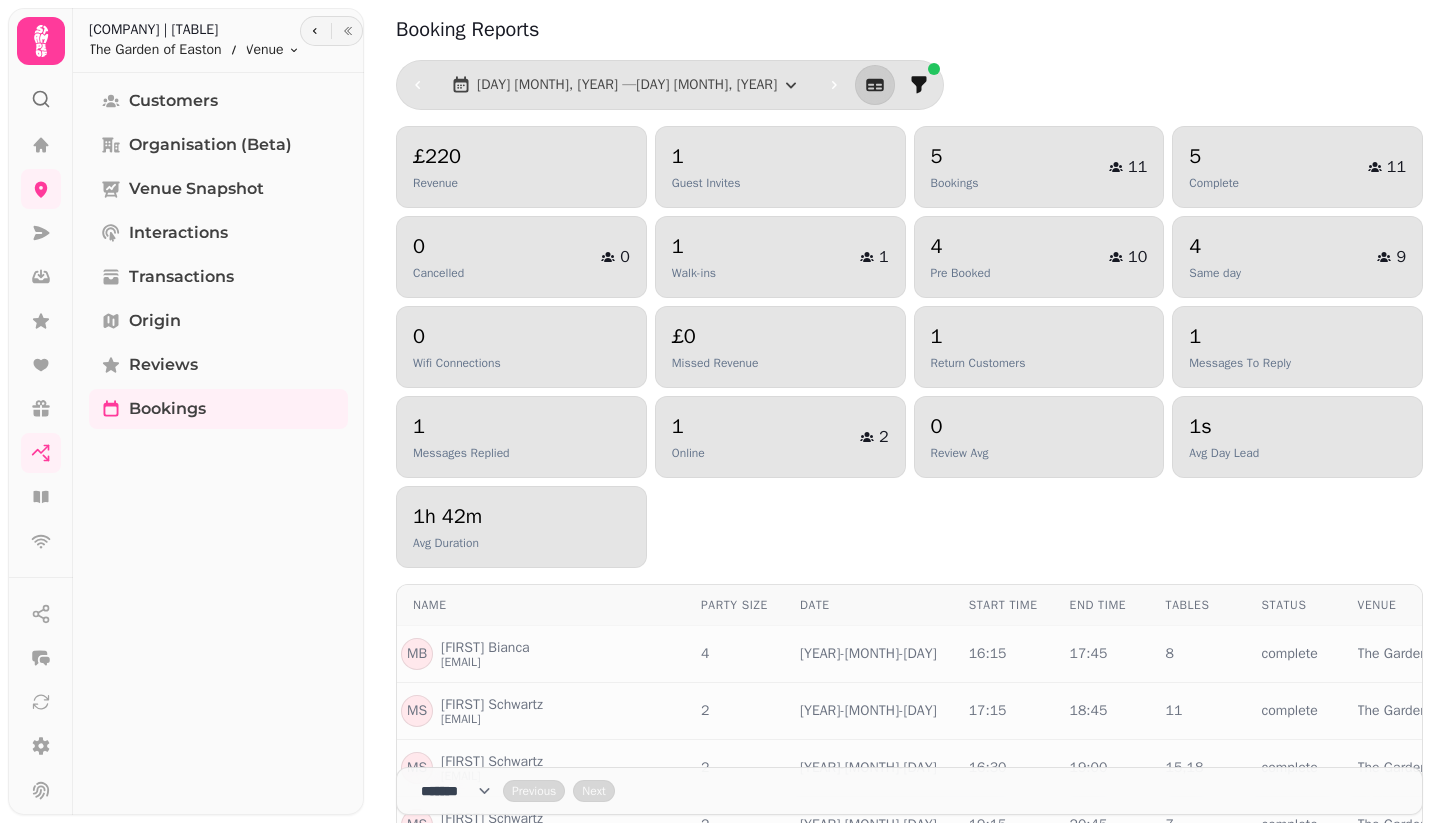 scroll, scrollTop: 0, scrollLeft: 0, axis: both 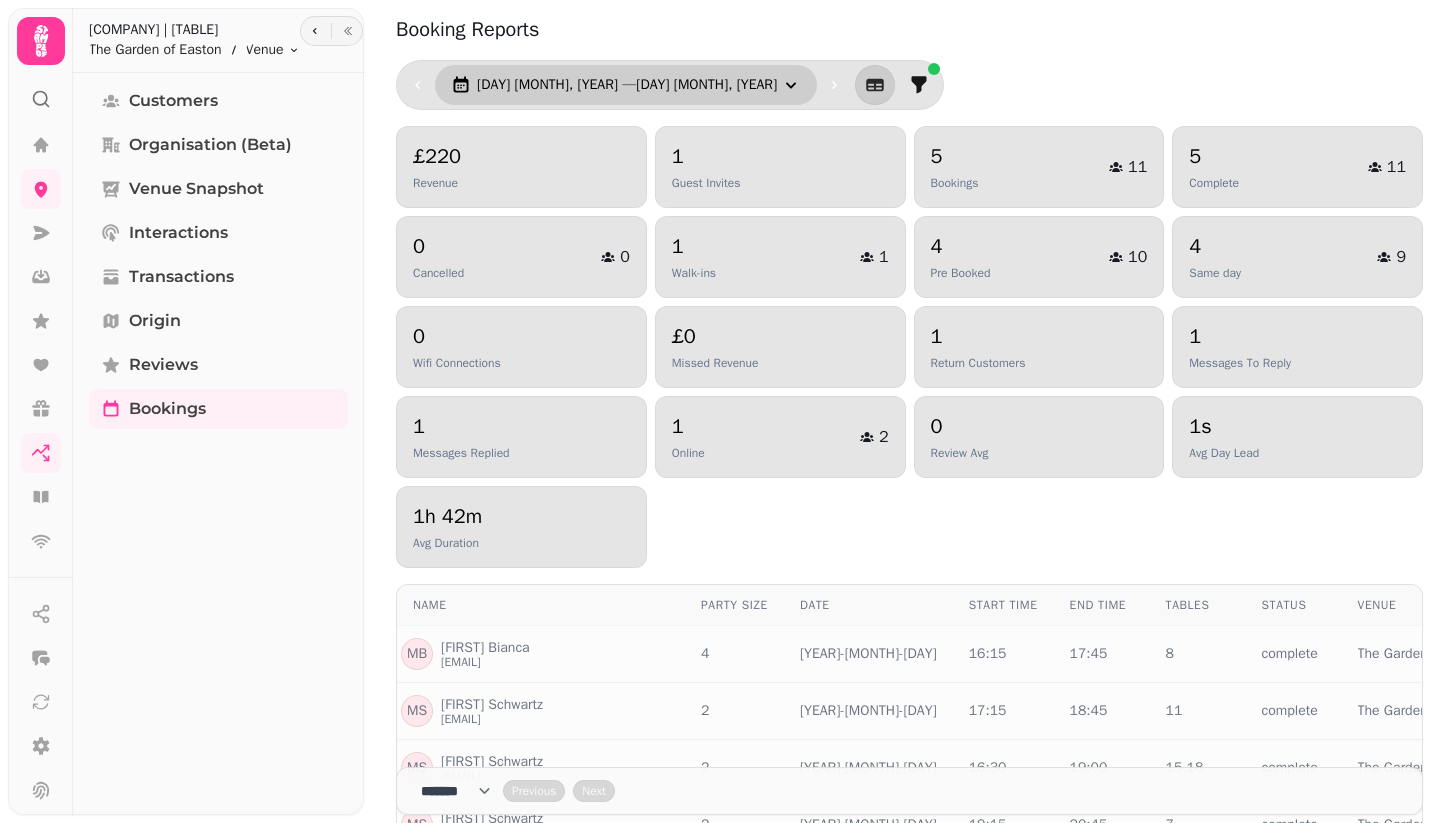 click 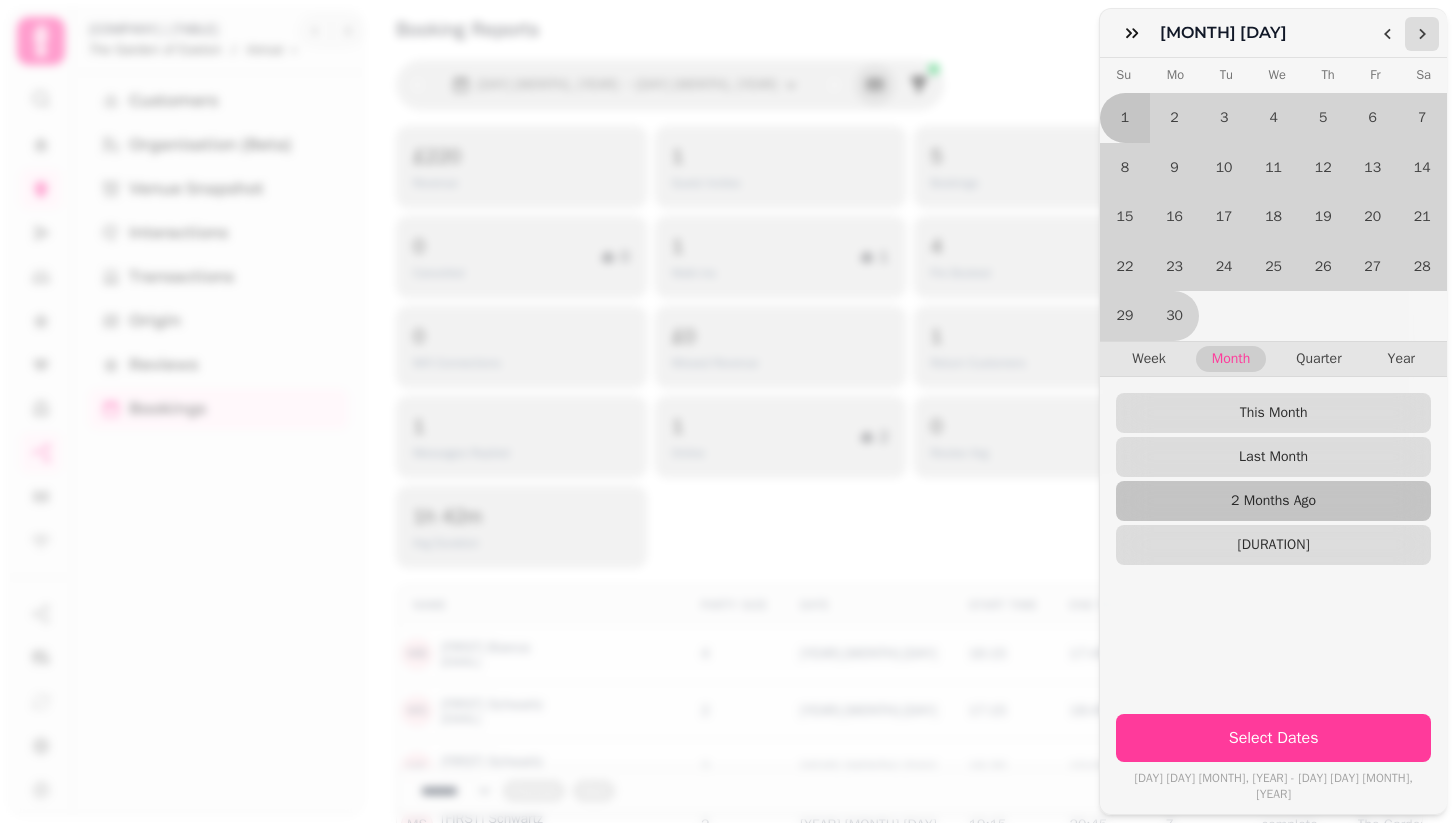 click 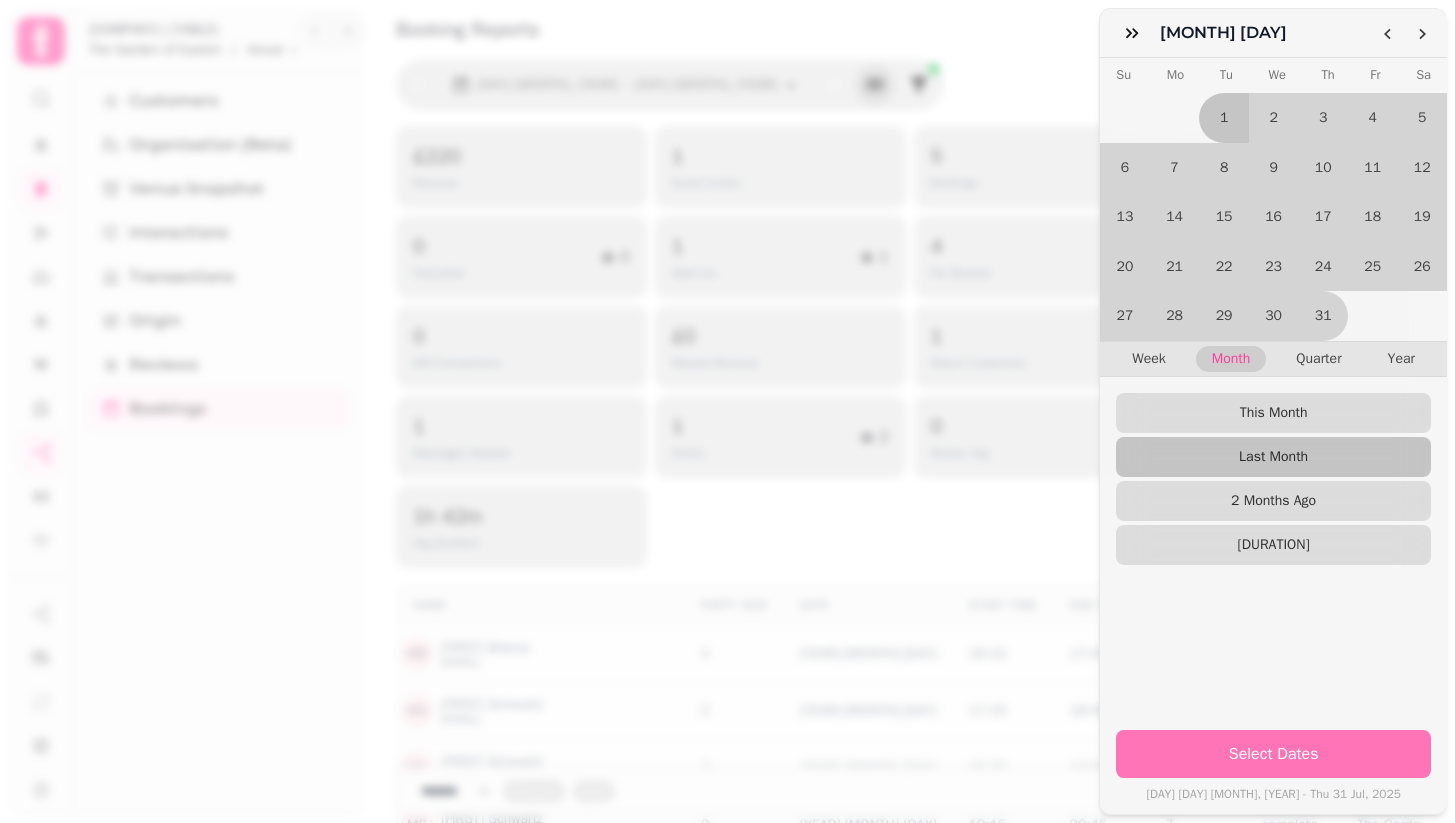click on "Select Dates" at bounding box center (1273, 754) 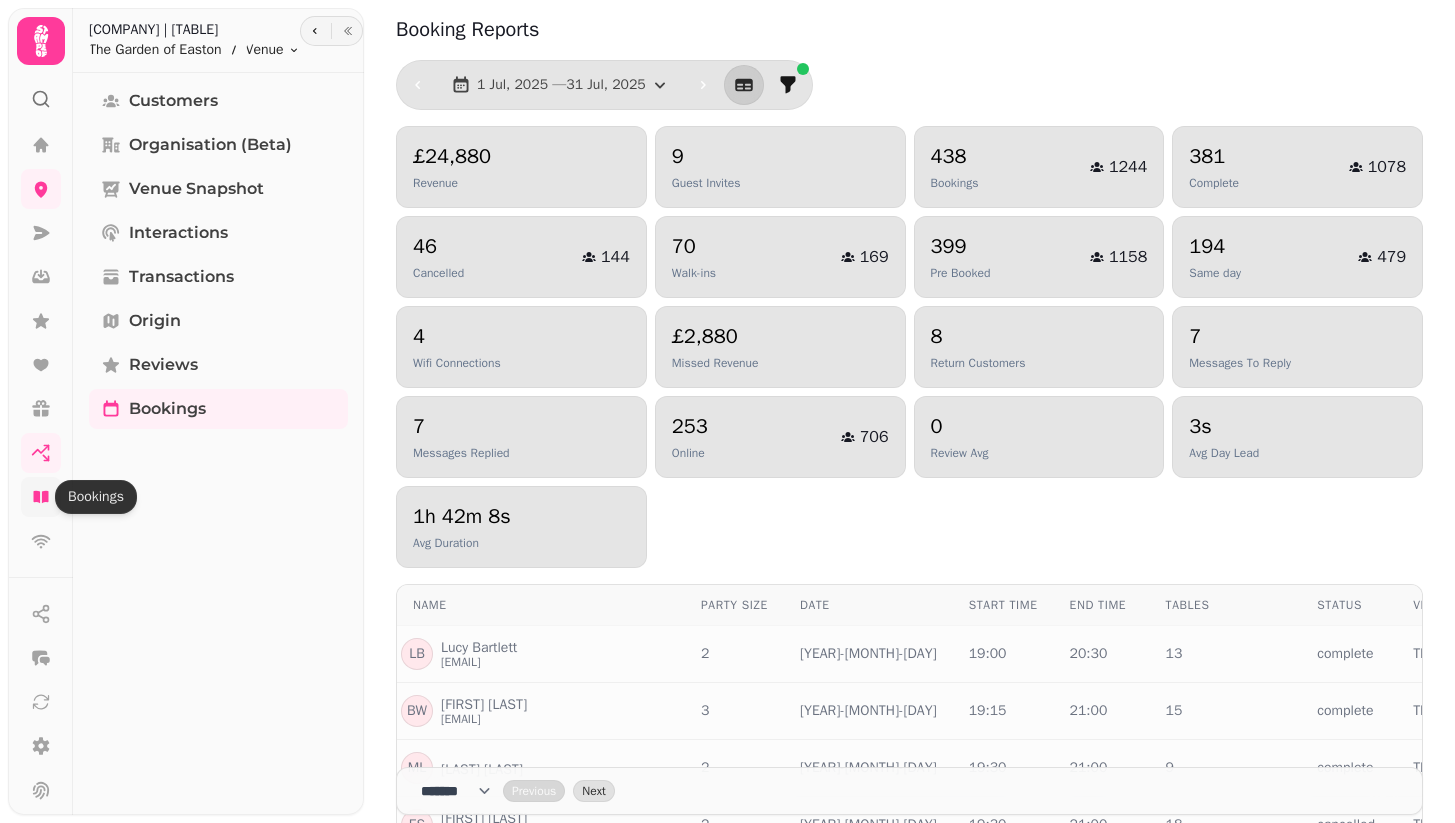 click 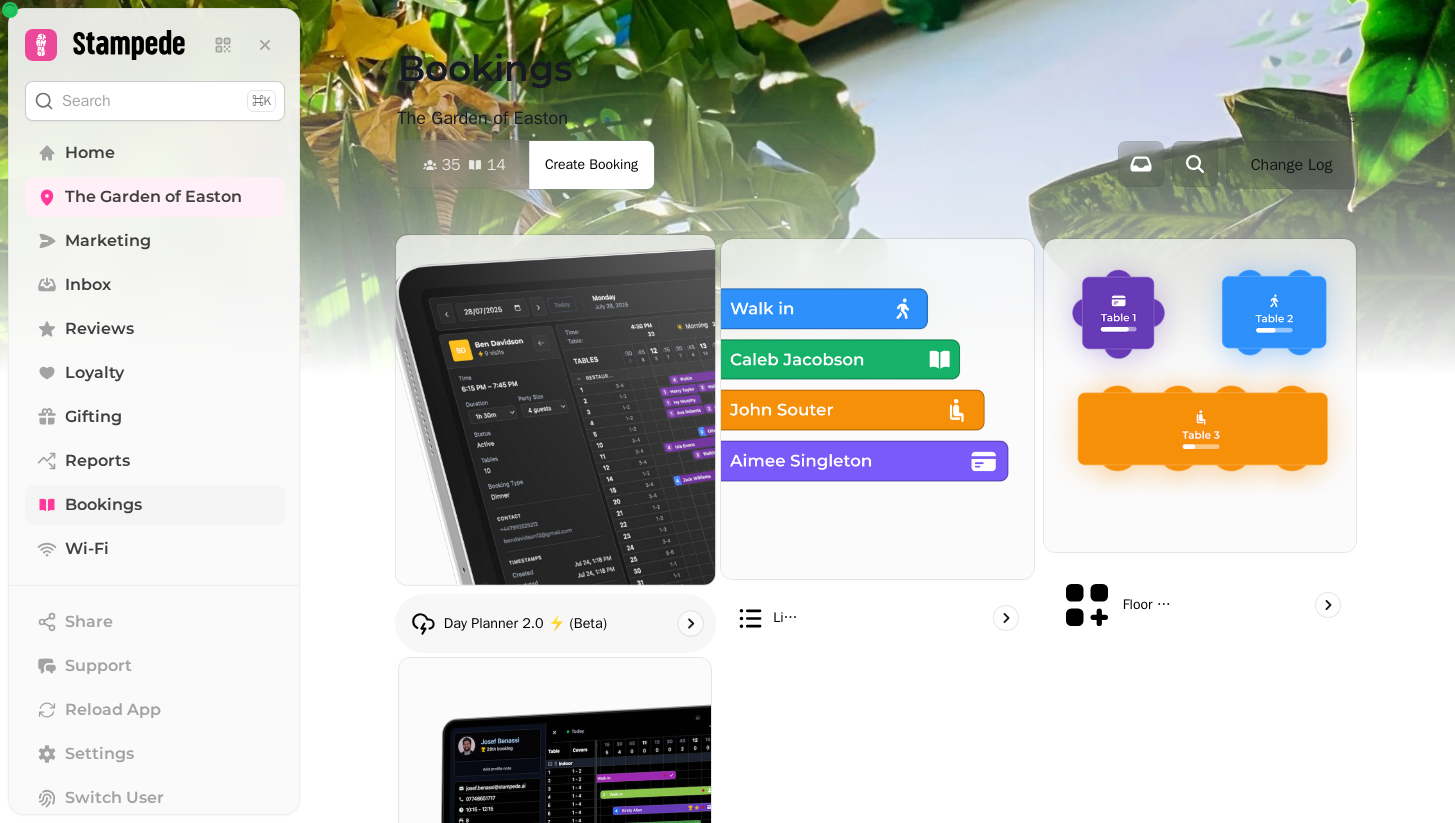 click at bounding box center (554, 409) 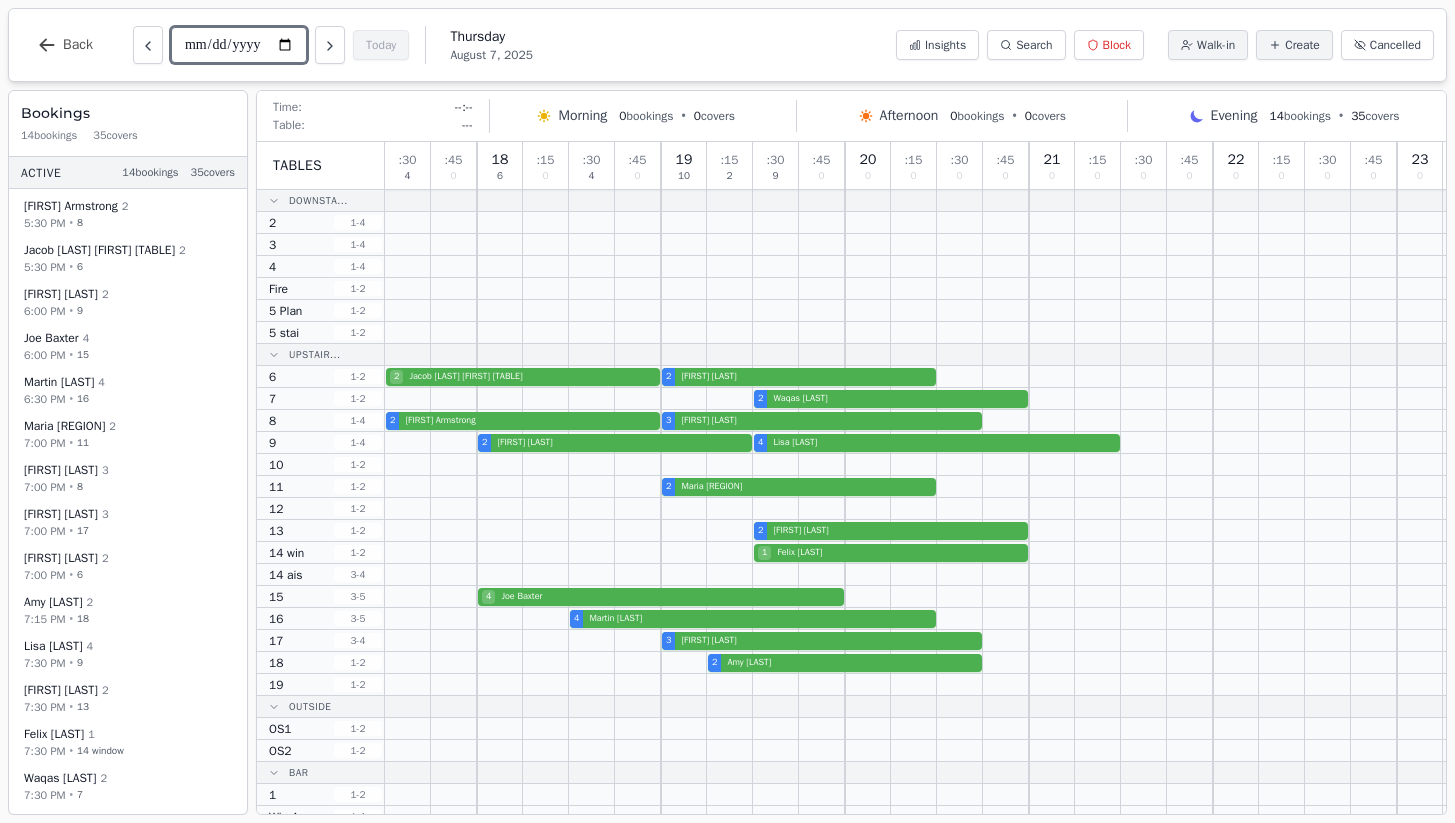 click on "**********" at bounding box center [239, 45] 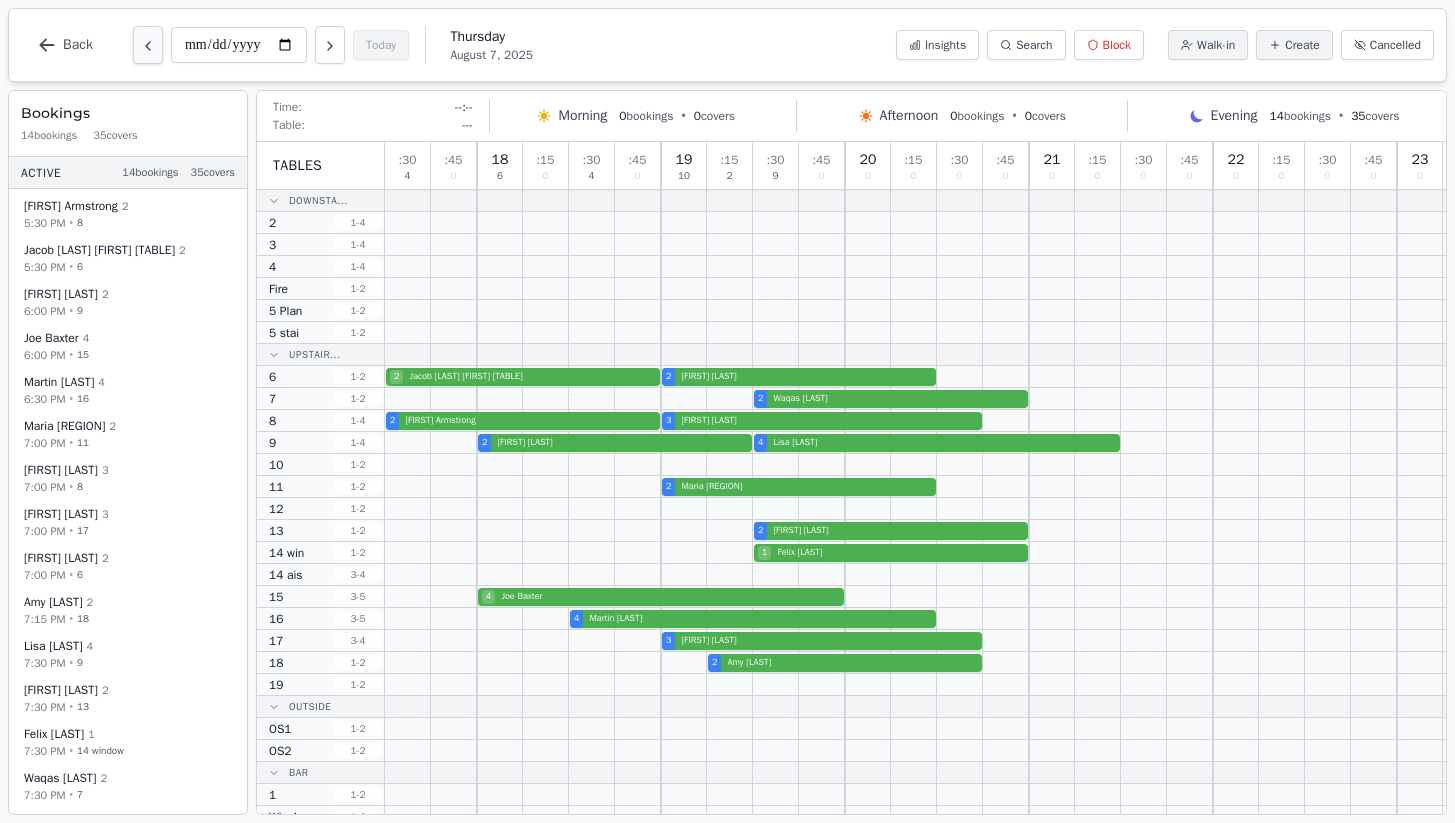 click 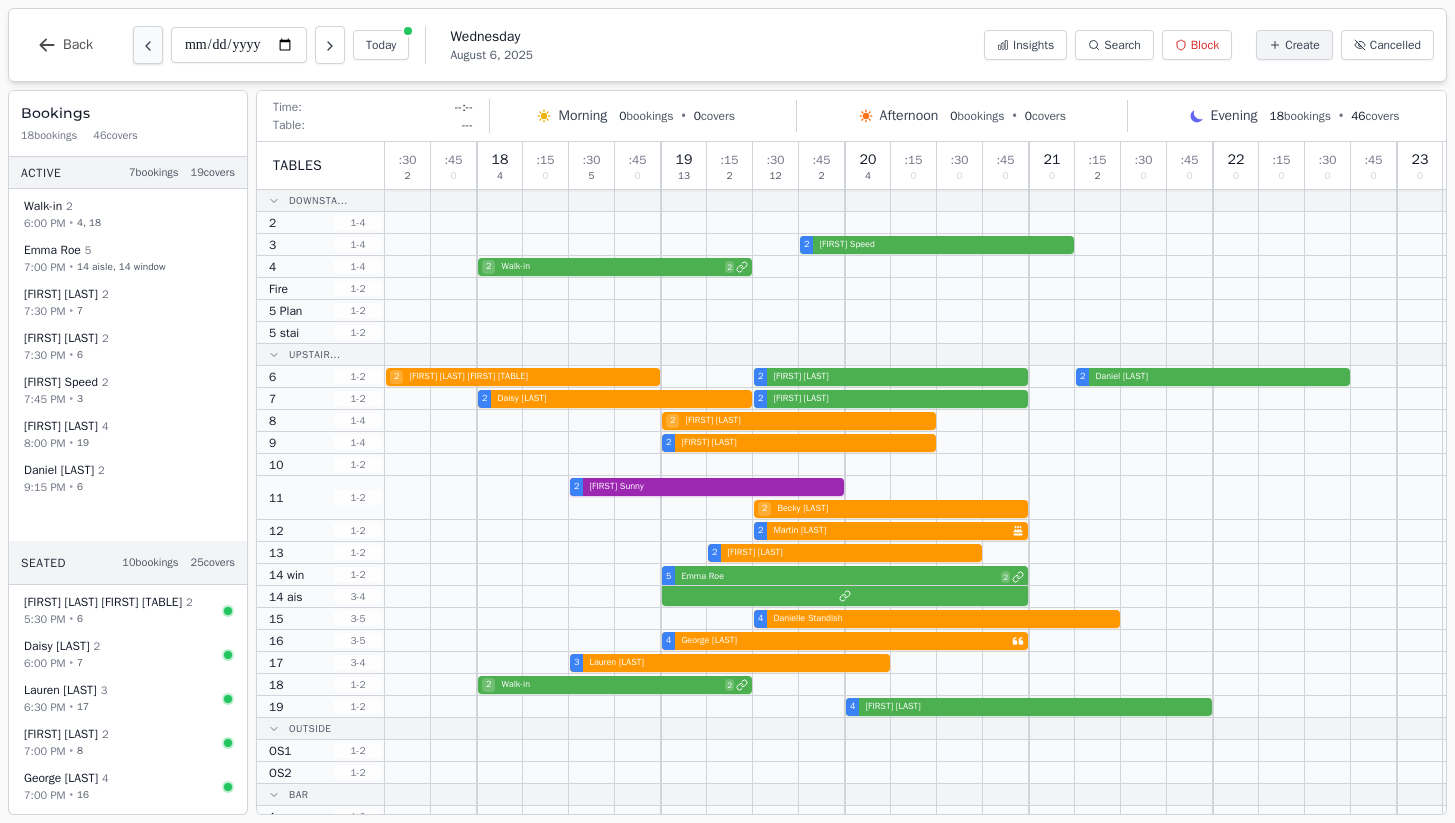 click 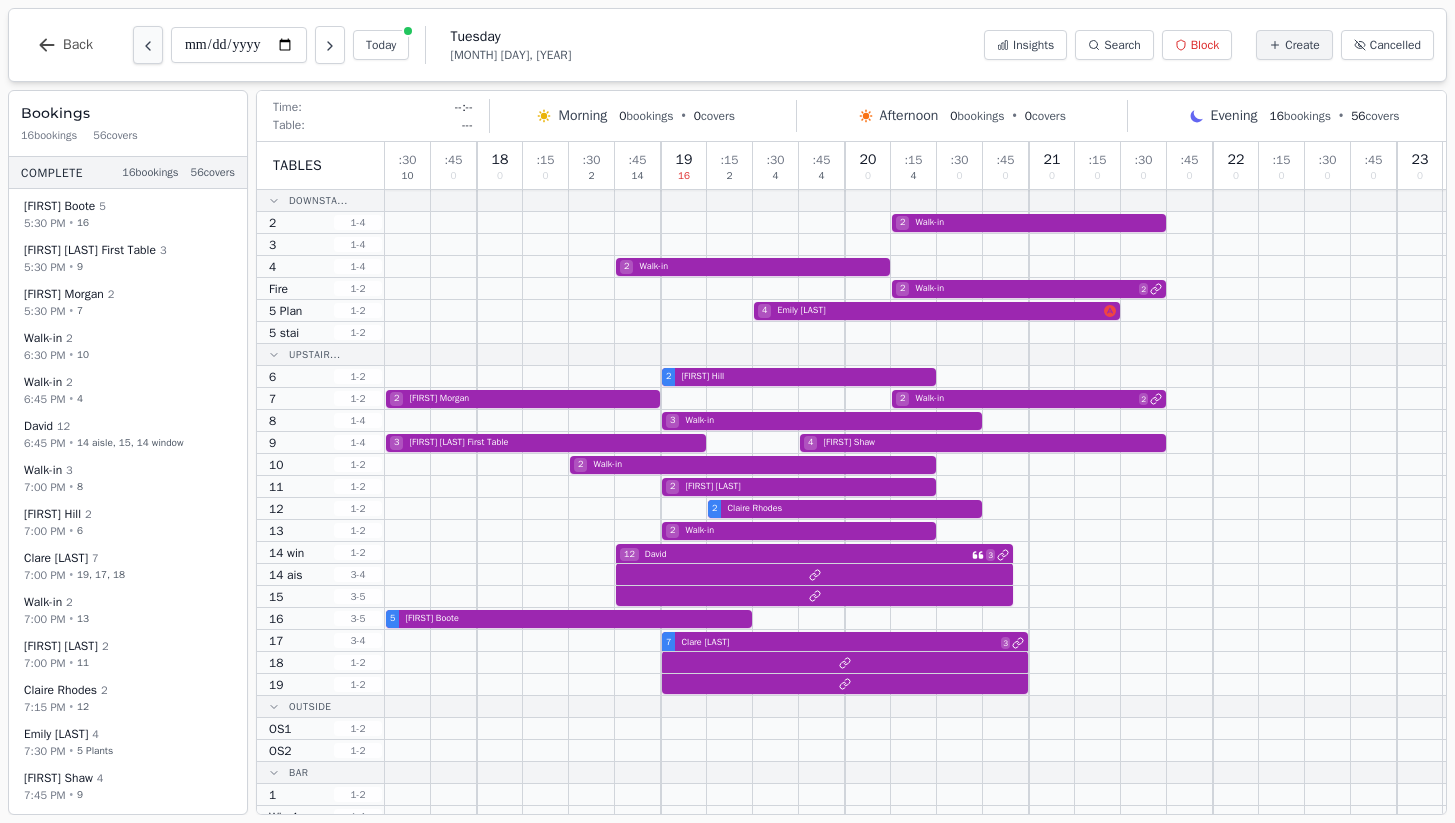 click 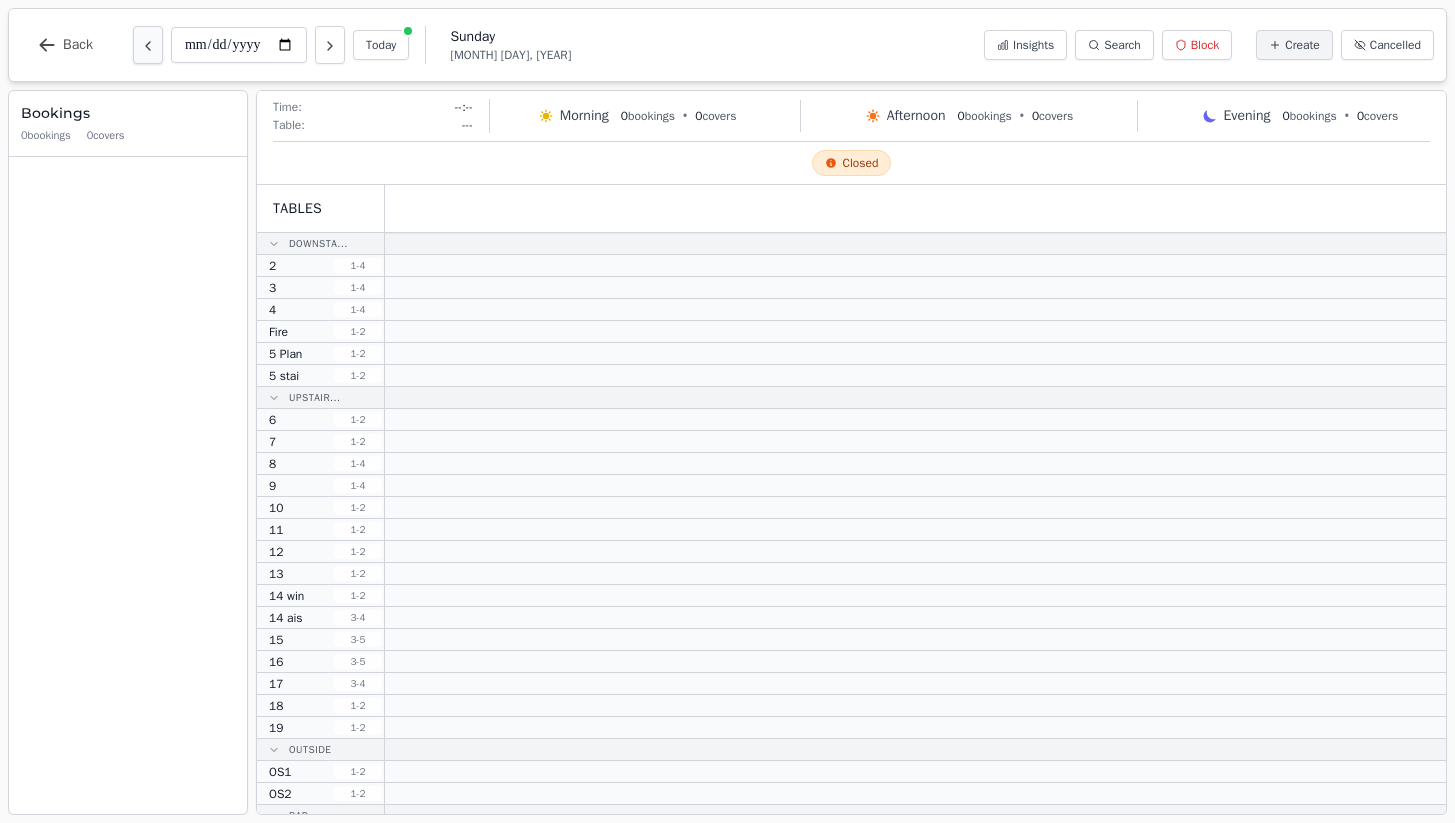 click 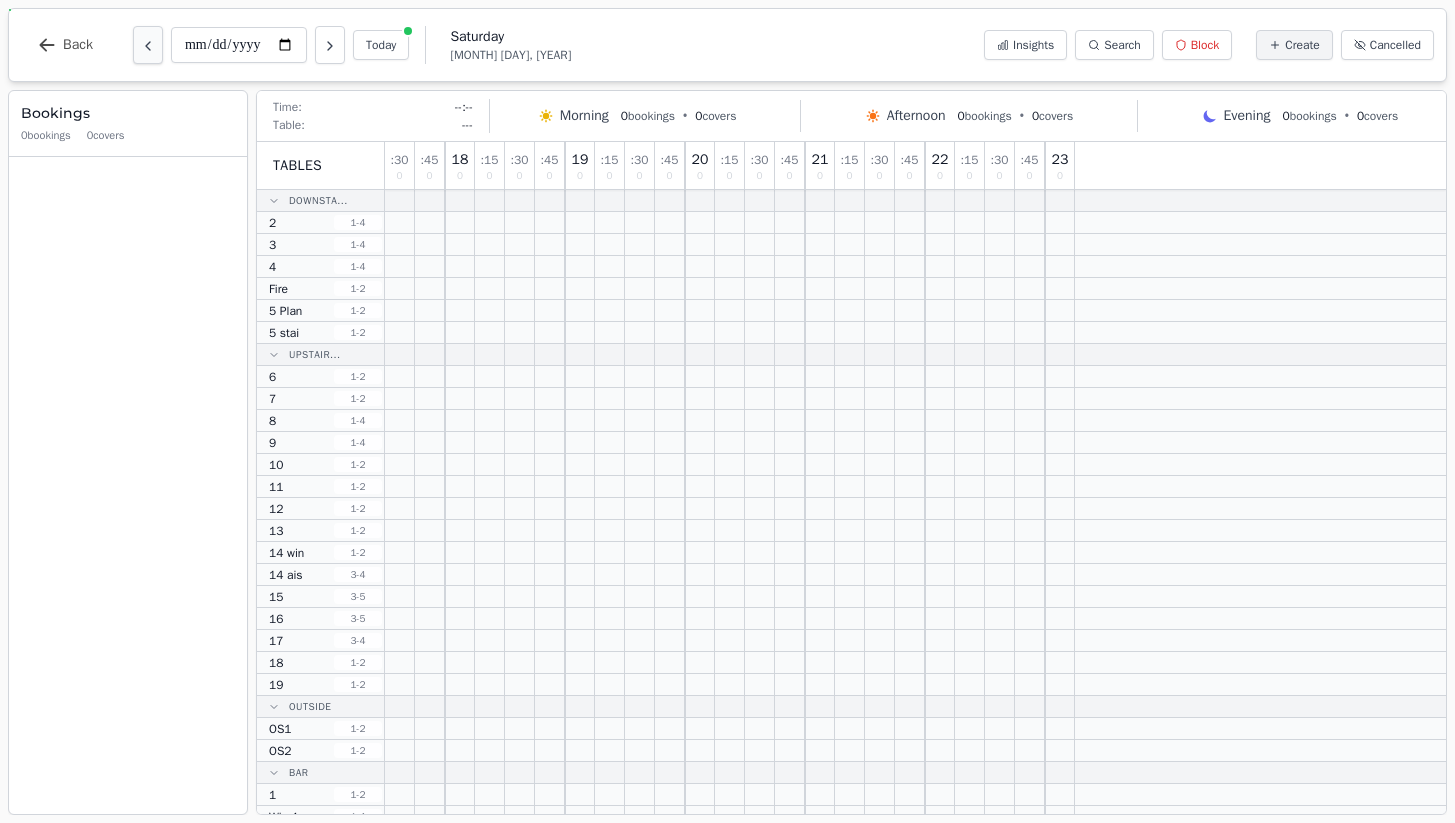 click 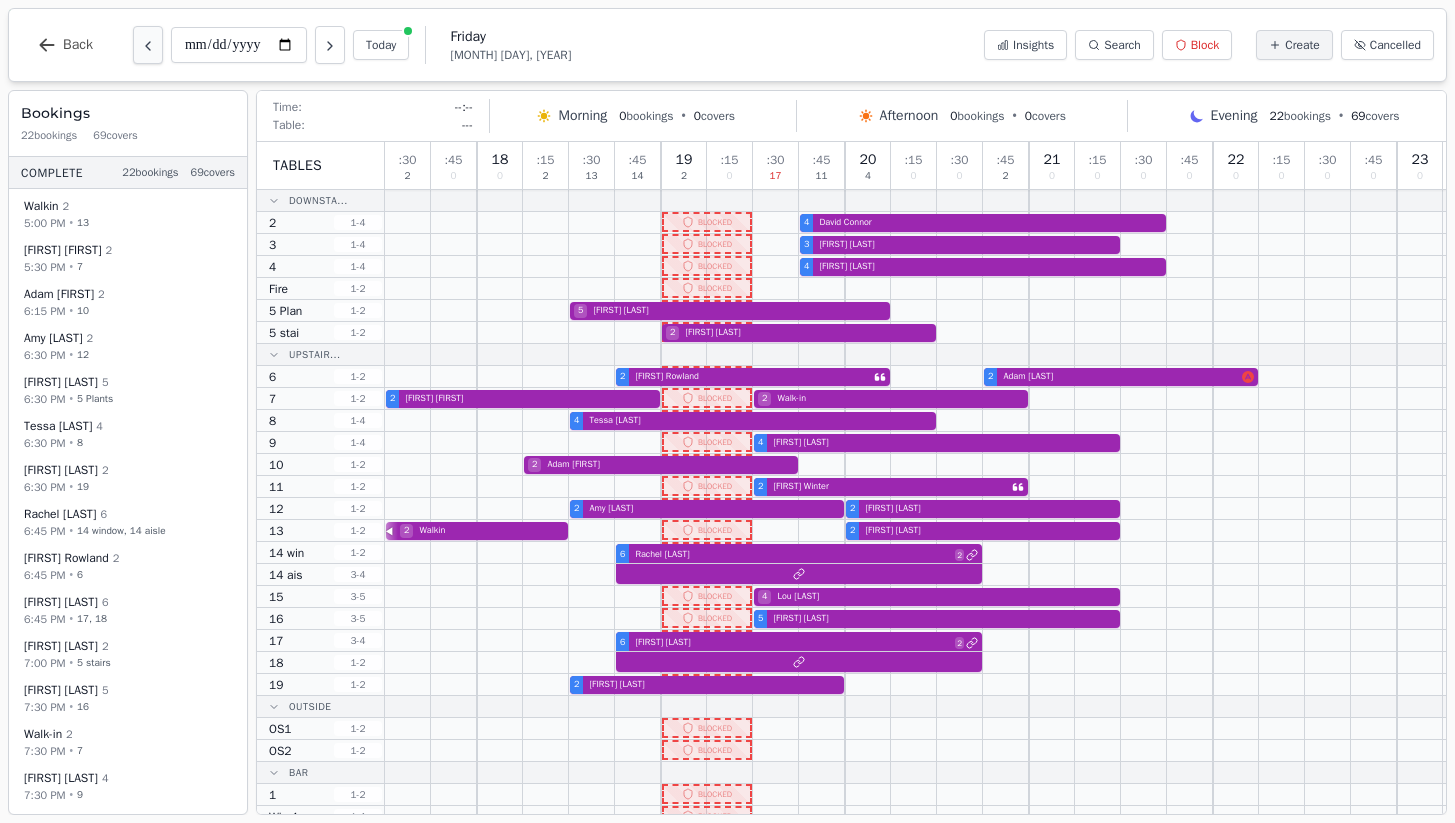 click 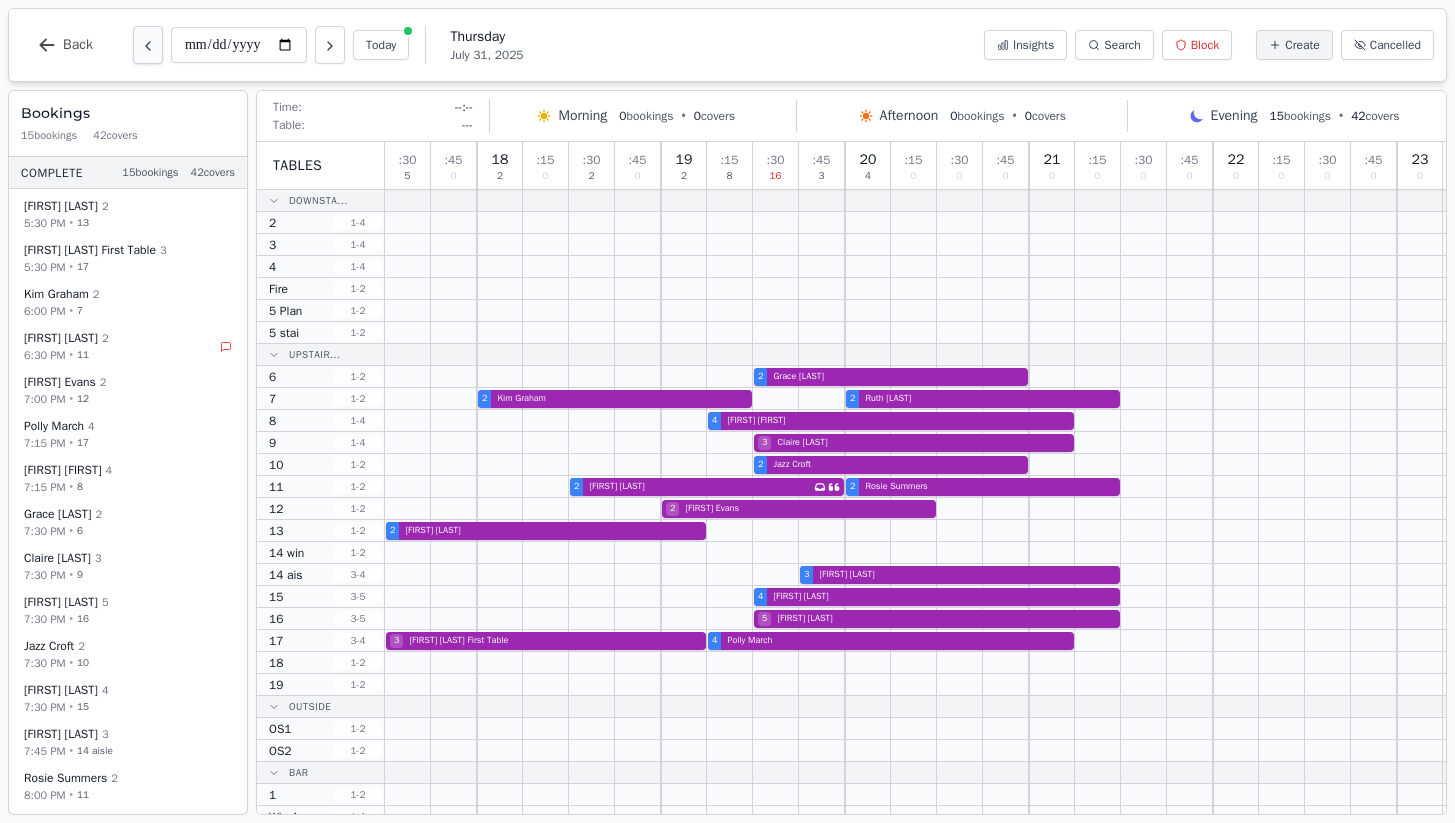 click 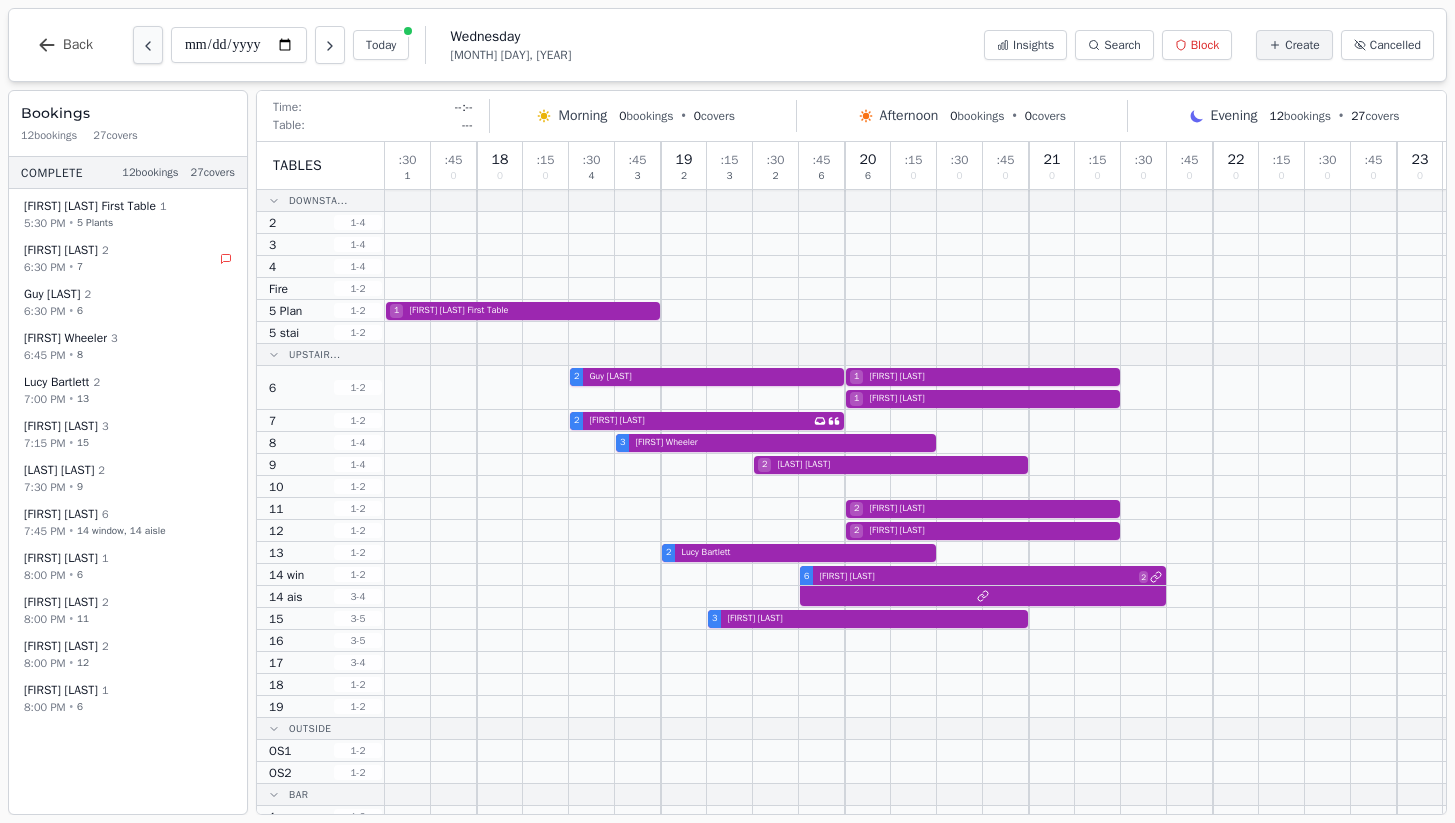 click 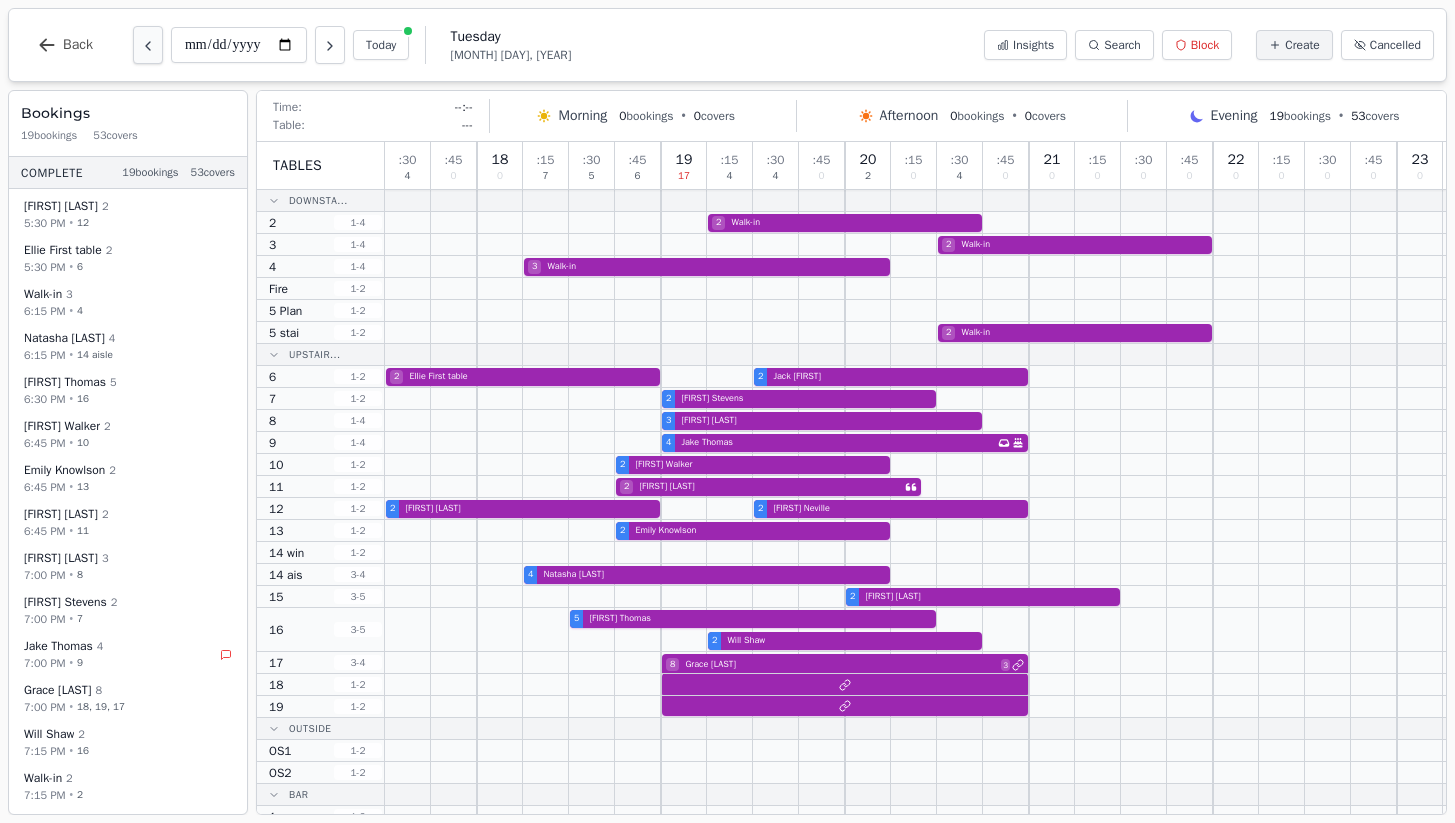 click 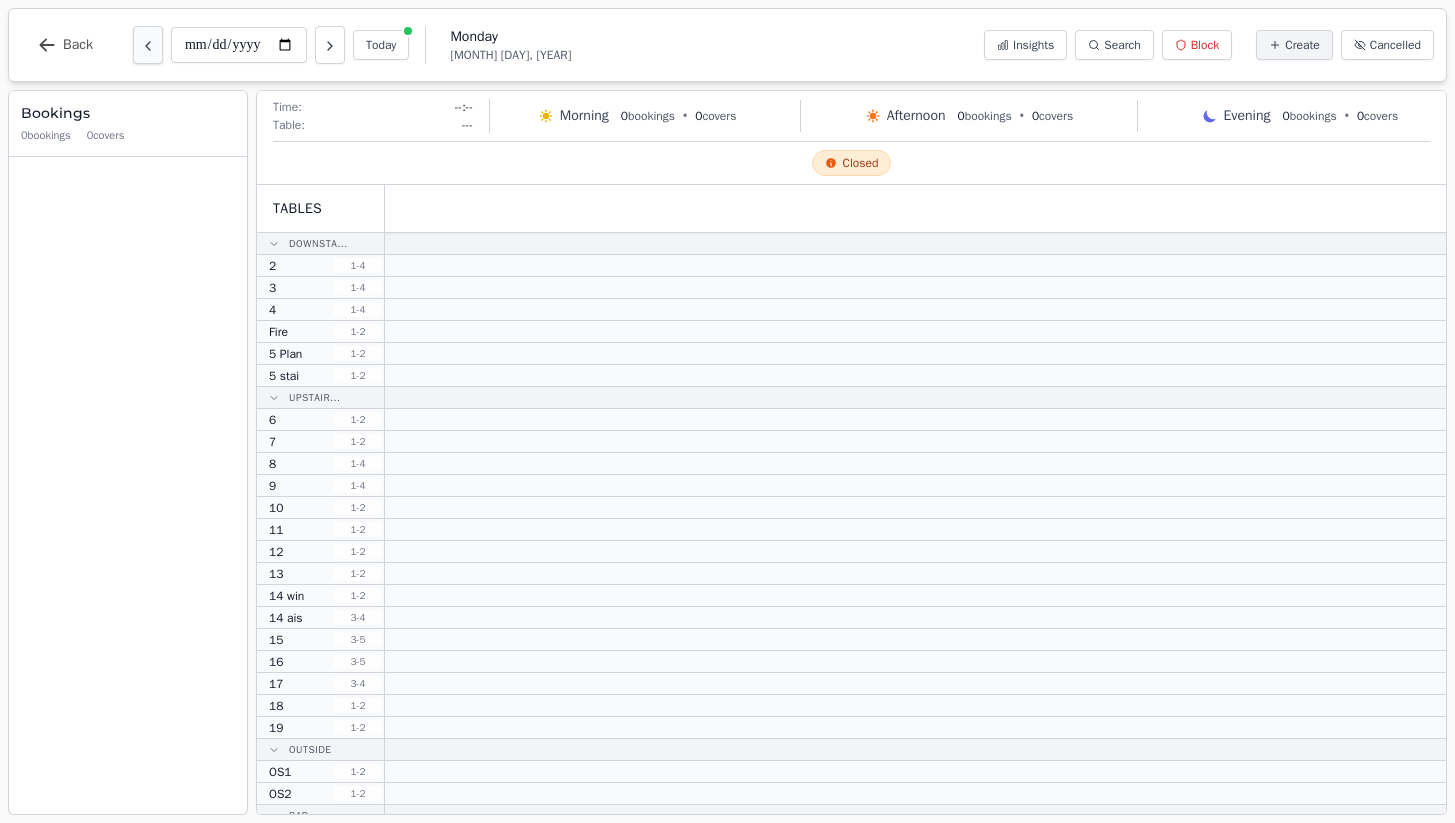 click 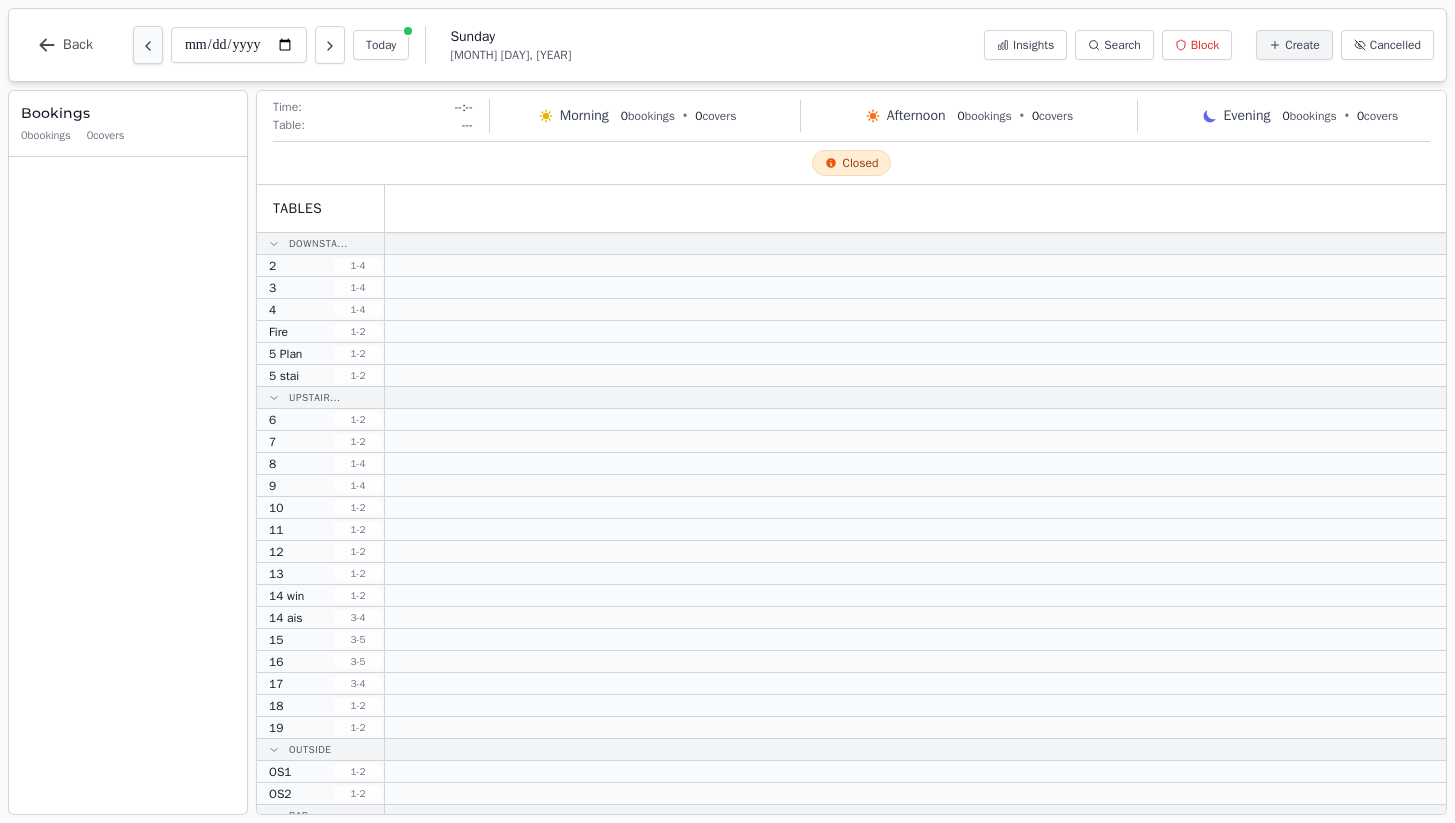 click 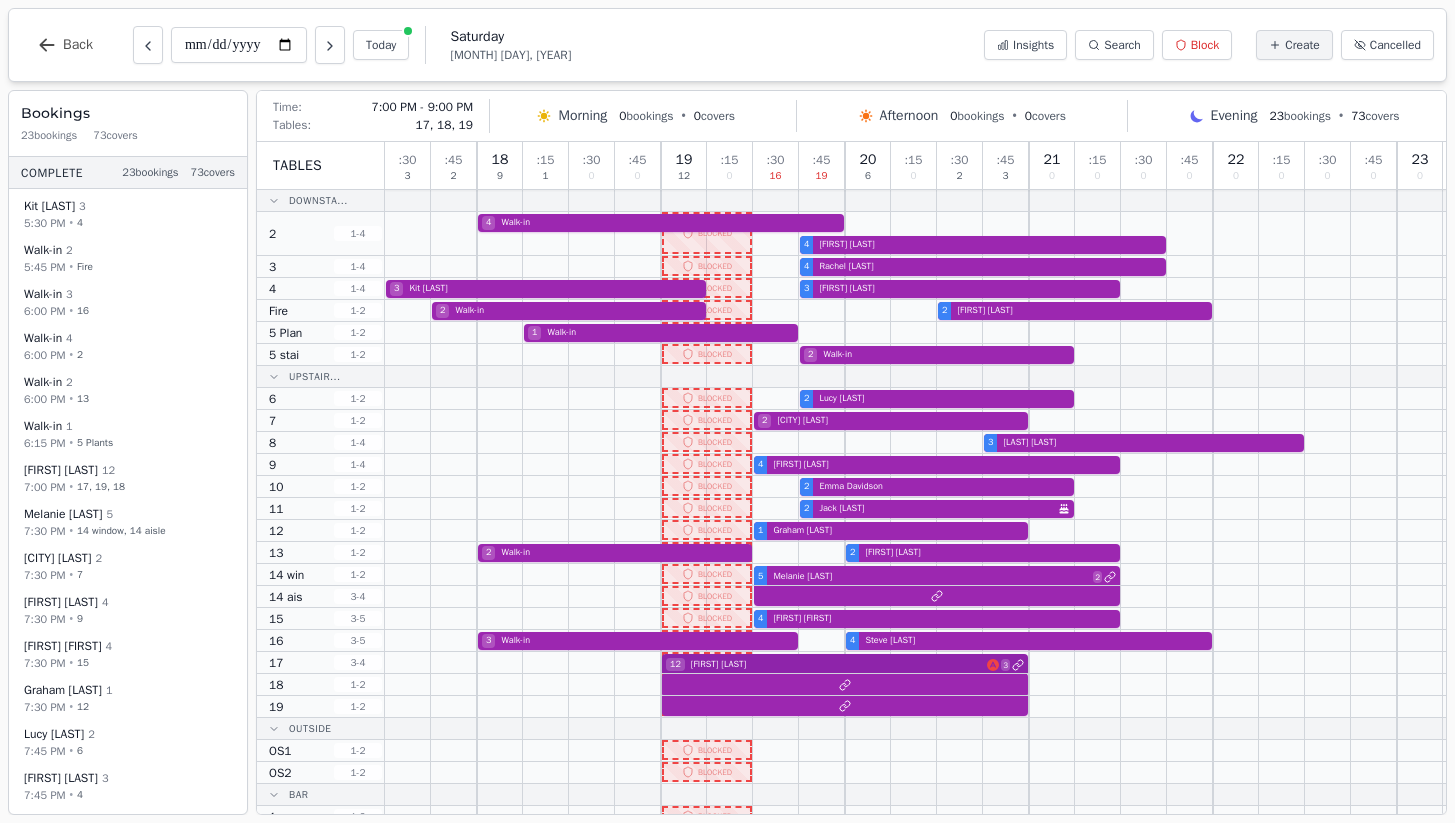 scroll, scrollTop: 0, scrollLeft: 0, axis: both 